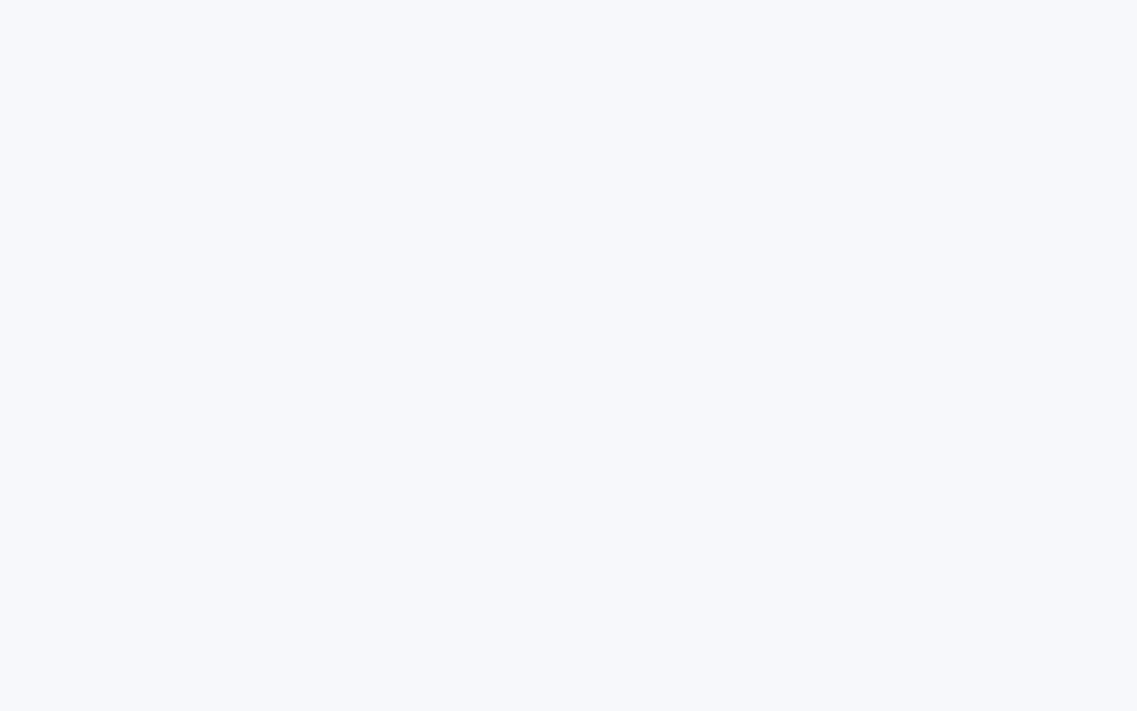 scroll, scrollTop: 0, scrollLeft: 0, axis: both 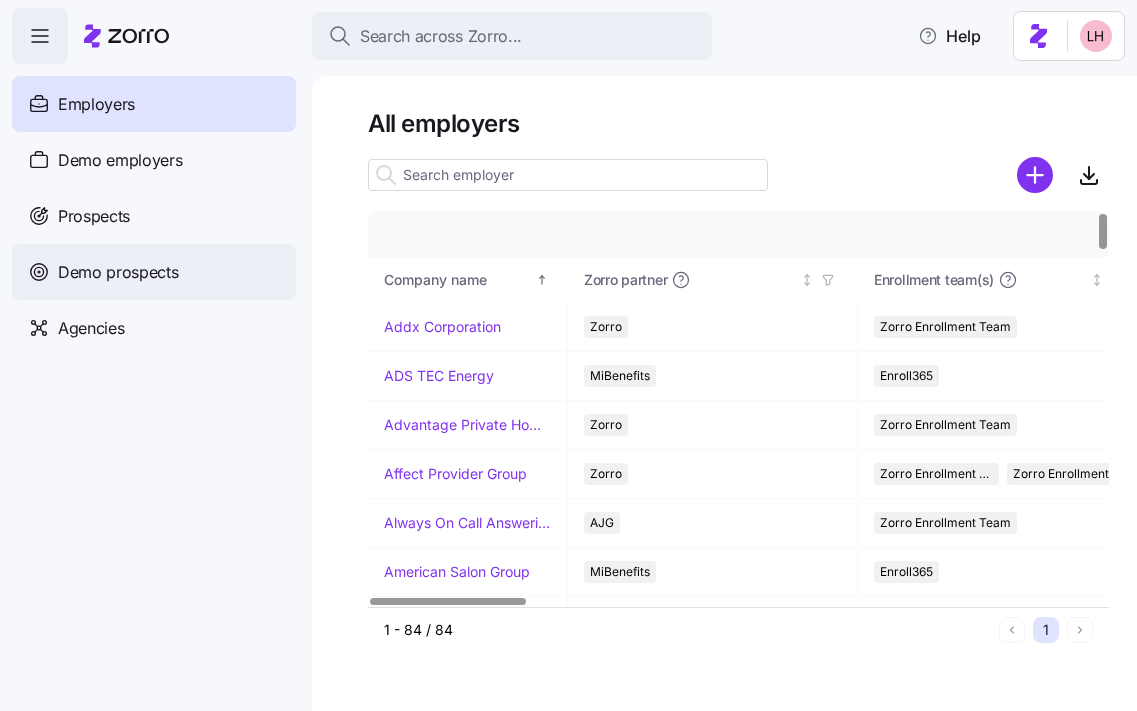 click on "Demo prospects" at bounding box center [118, 272] 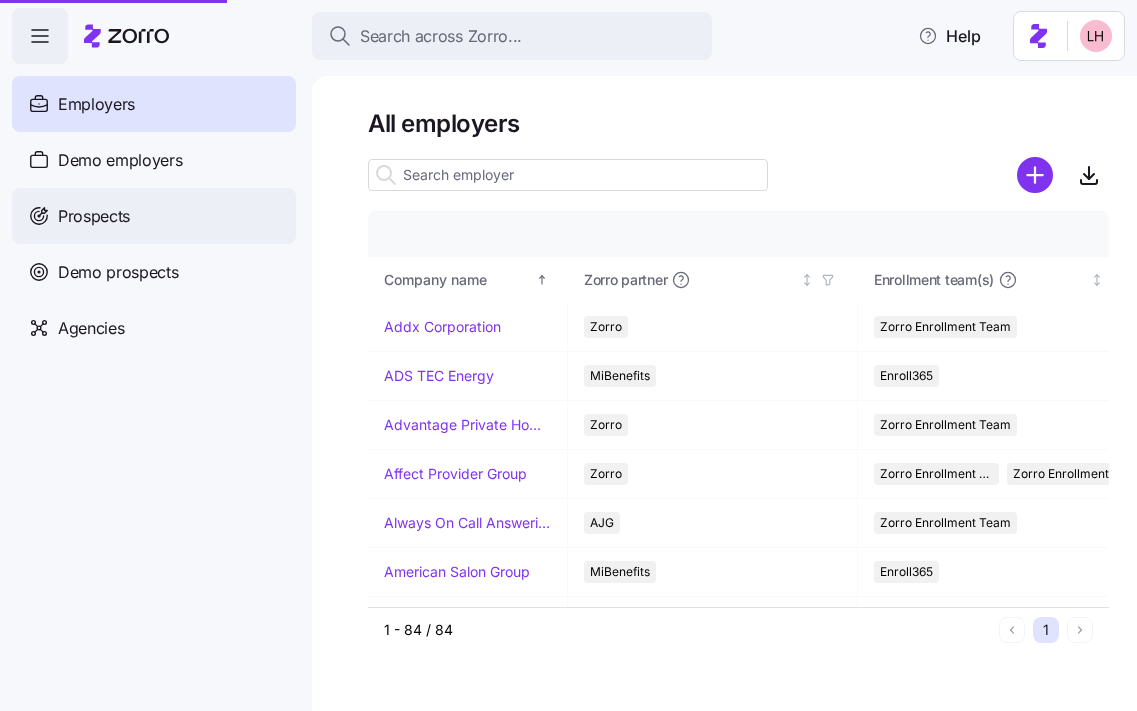 click on "Prospects" at bounding box center [154, 216] 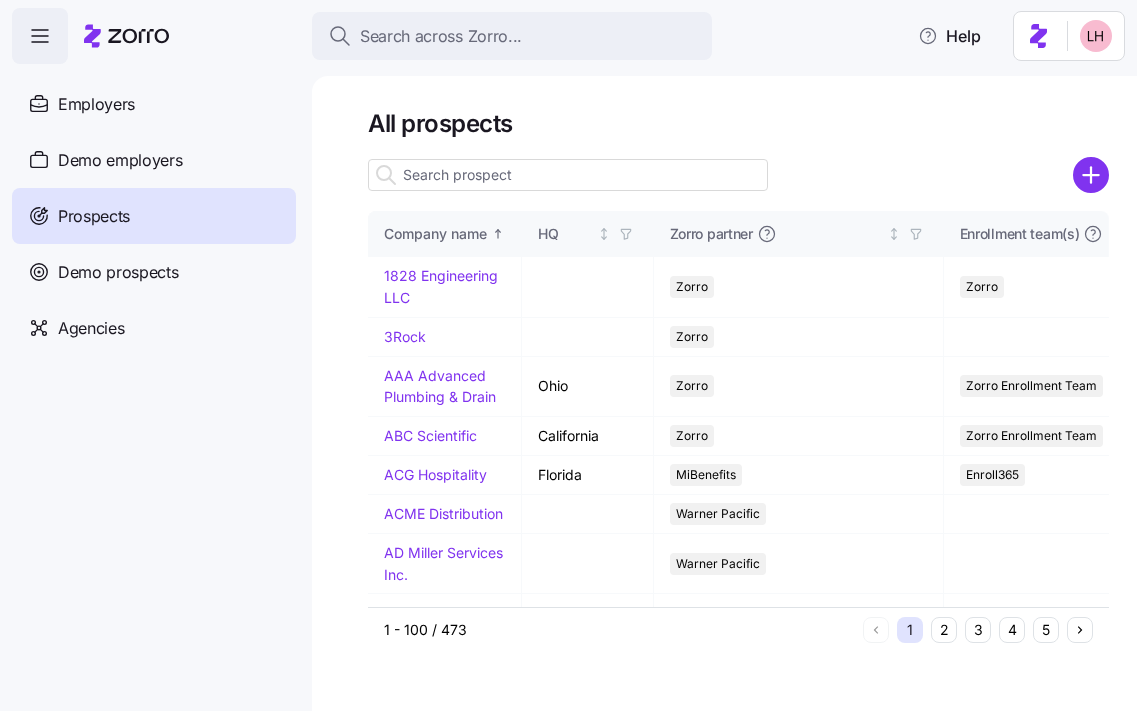 click 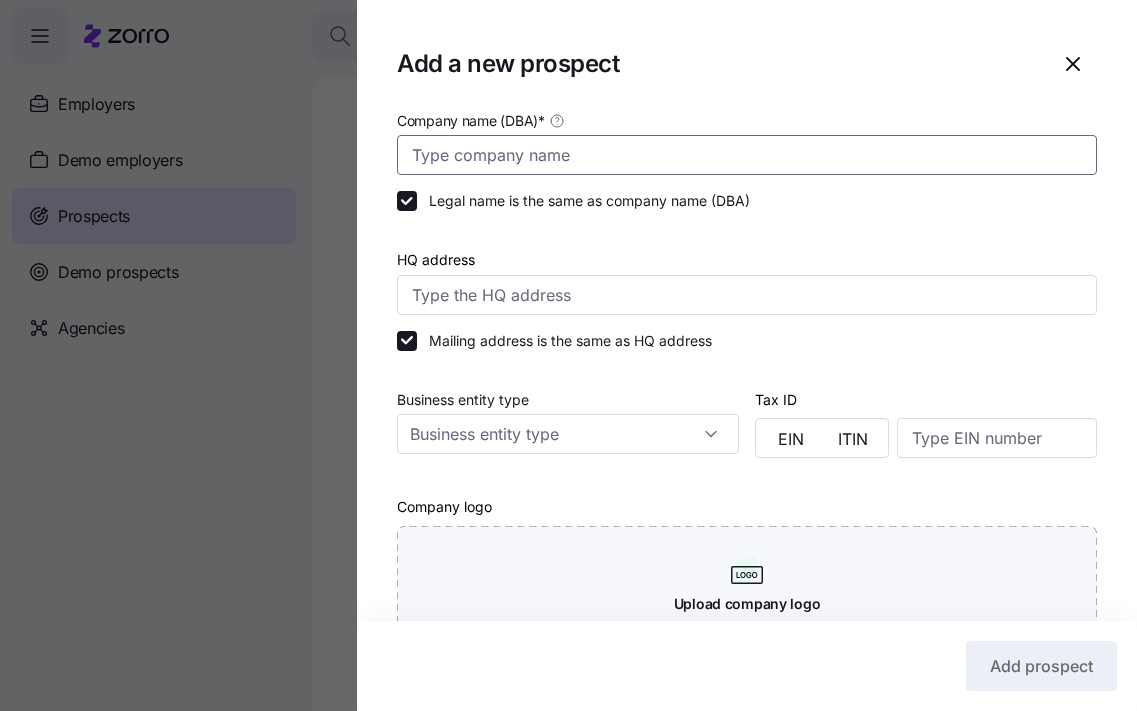 click on "Company name (DBA)  *" at bounding box center (747, 155) 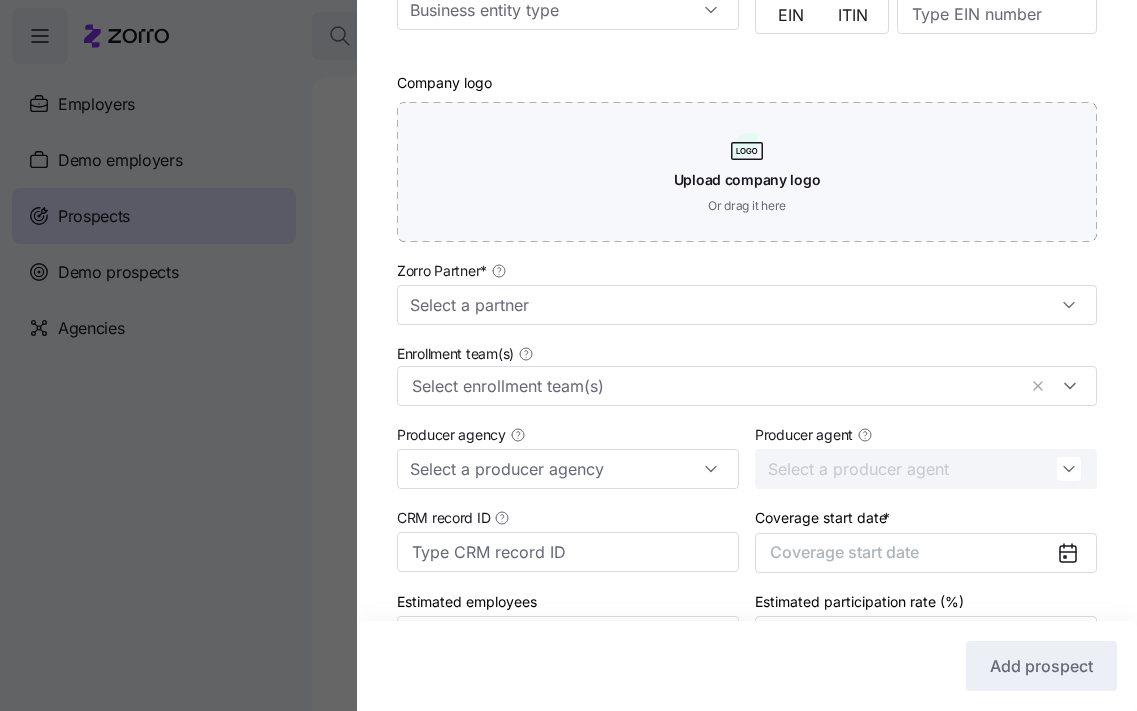 scroll, scrollTop: 538, scrollLeft: 0, axis: vertical 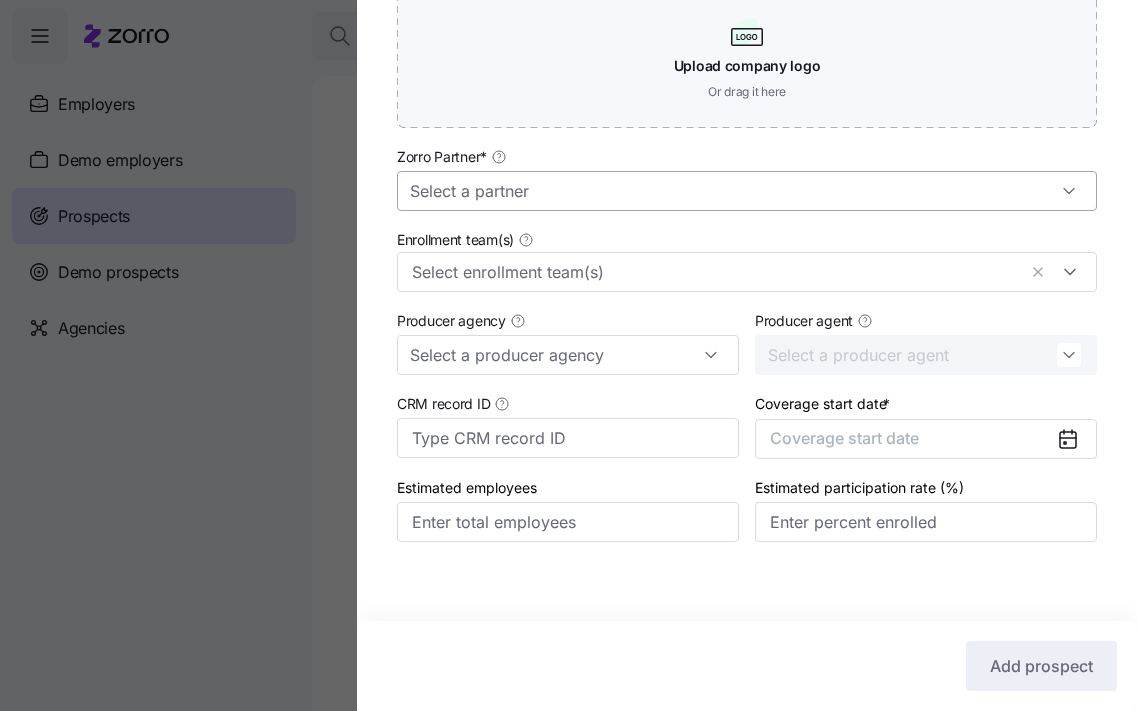 type on "Americans United for Life" 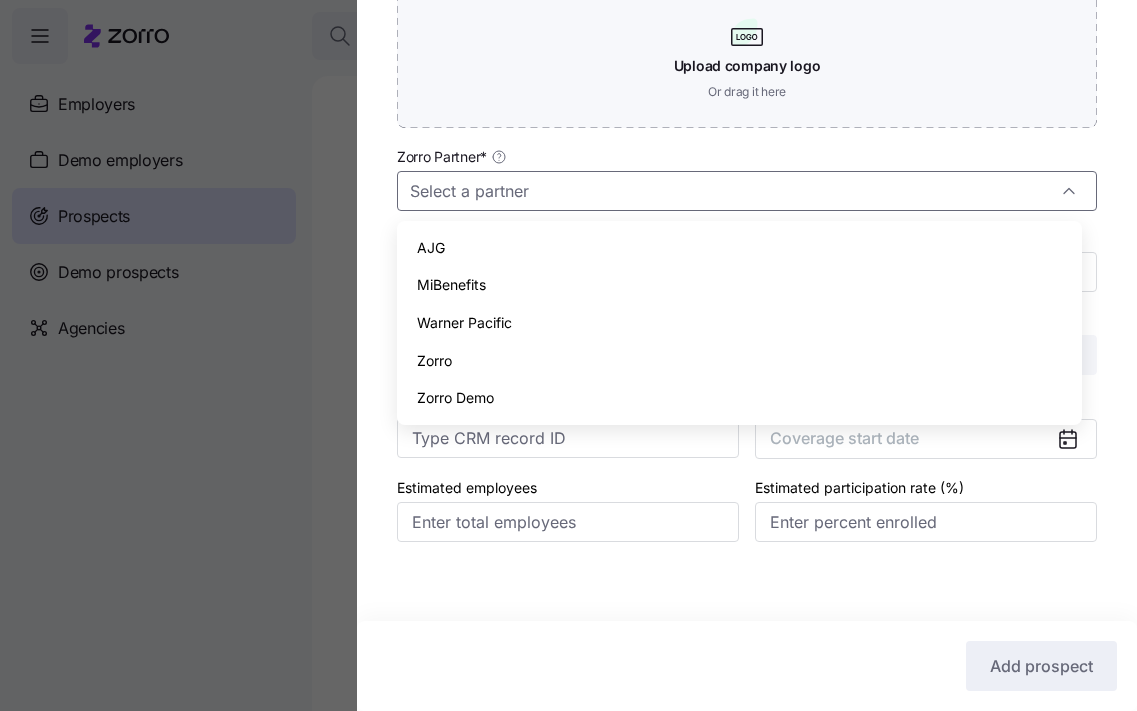 click on "Zorro" at bounding box center [739, 361] 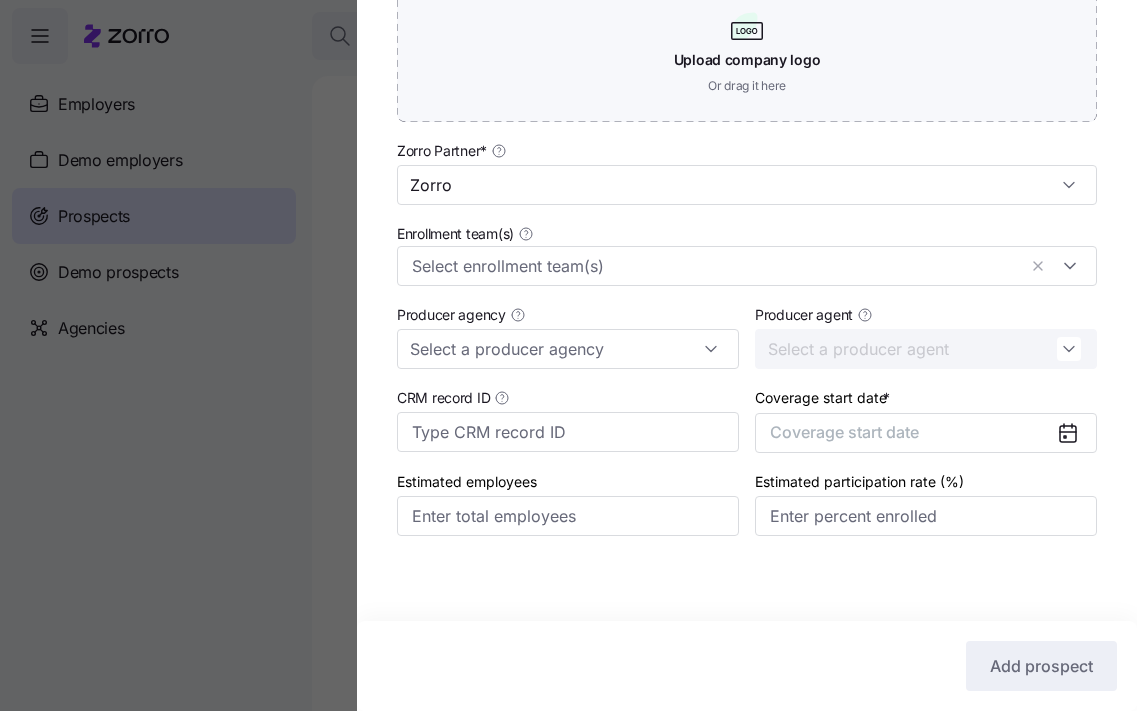 scroll, scrollTop: 550, scrollLeft: 0, axis: vertical 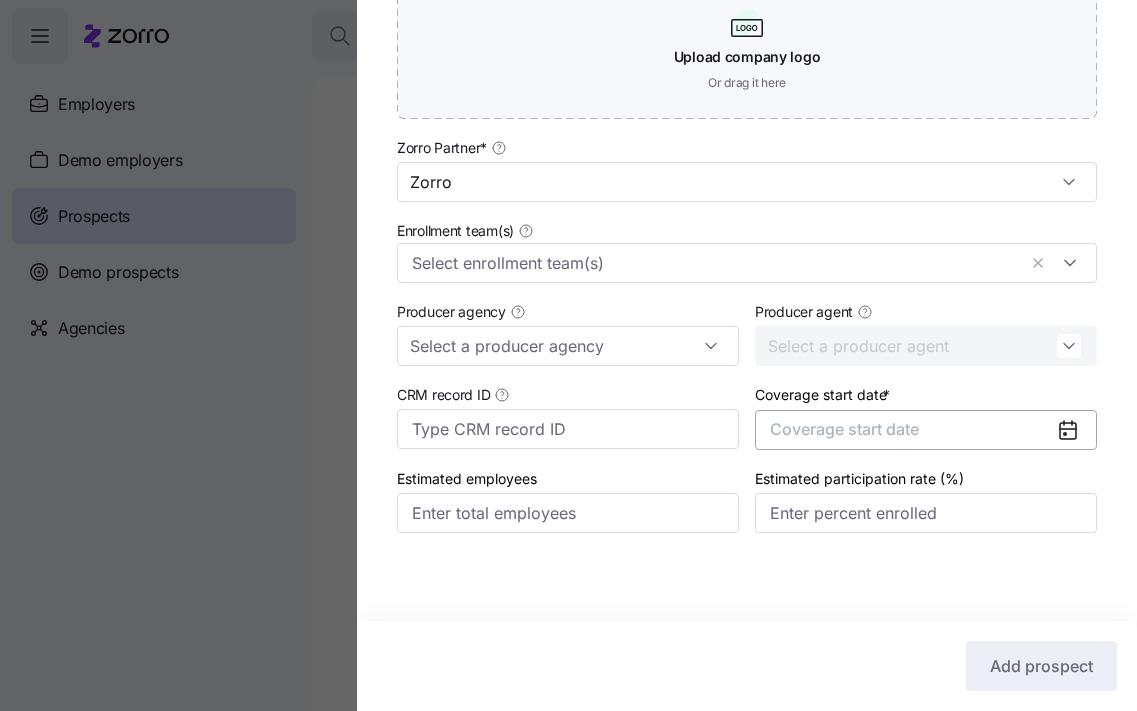 click on "Coverage start date" at bounding box center [844, 429] 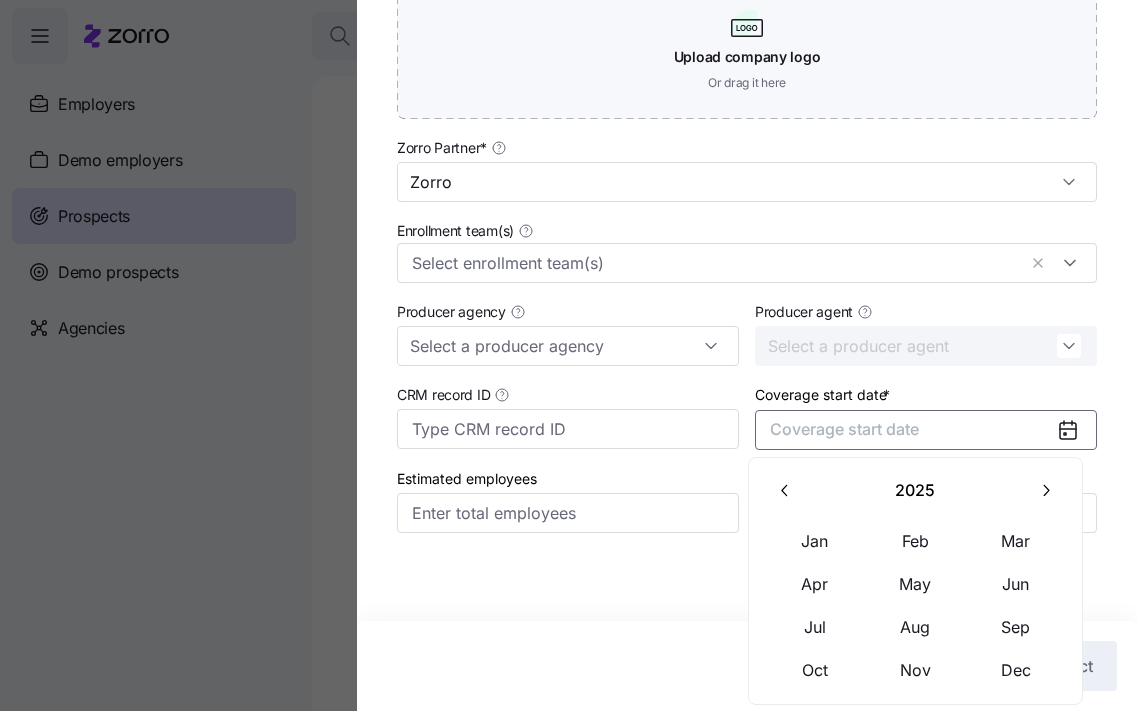 click at bounding box center (1045, 491) 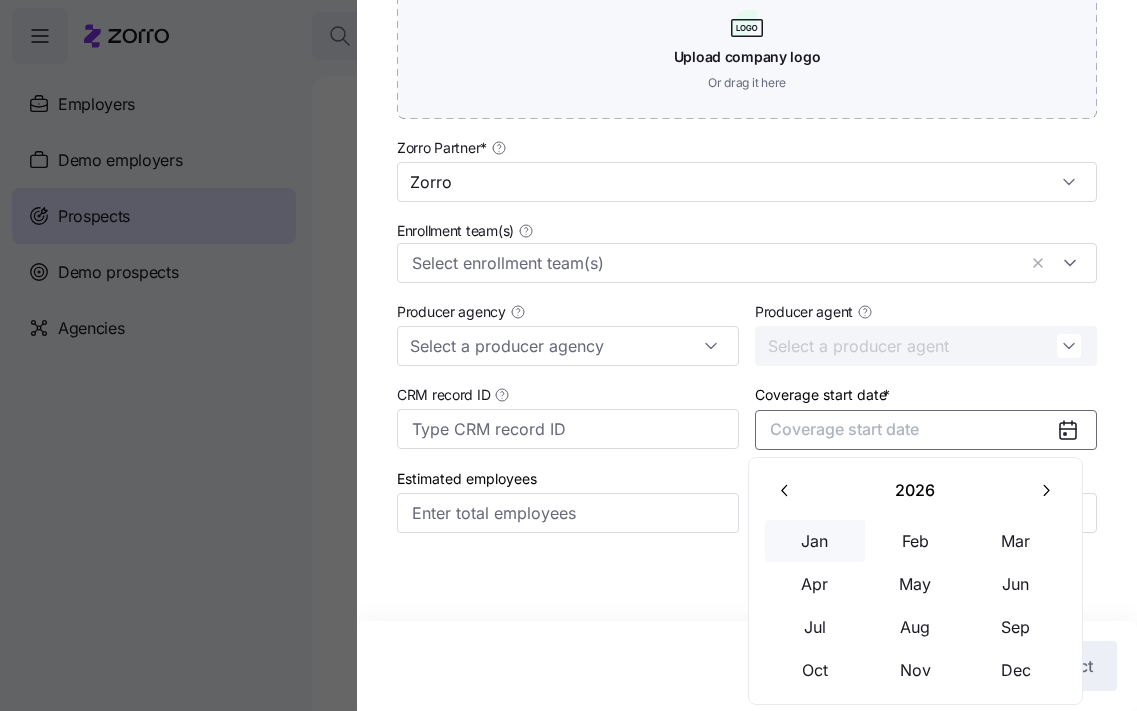 click on "Jan" at bounding box center (815, 541) 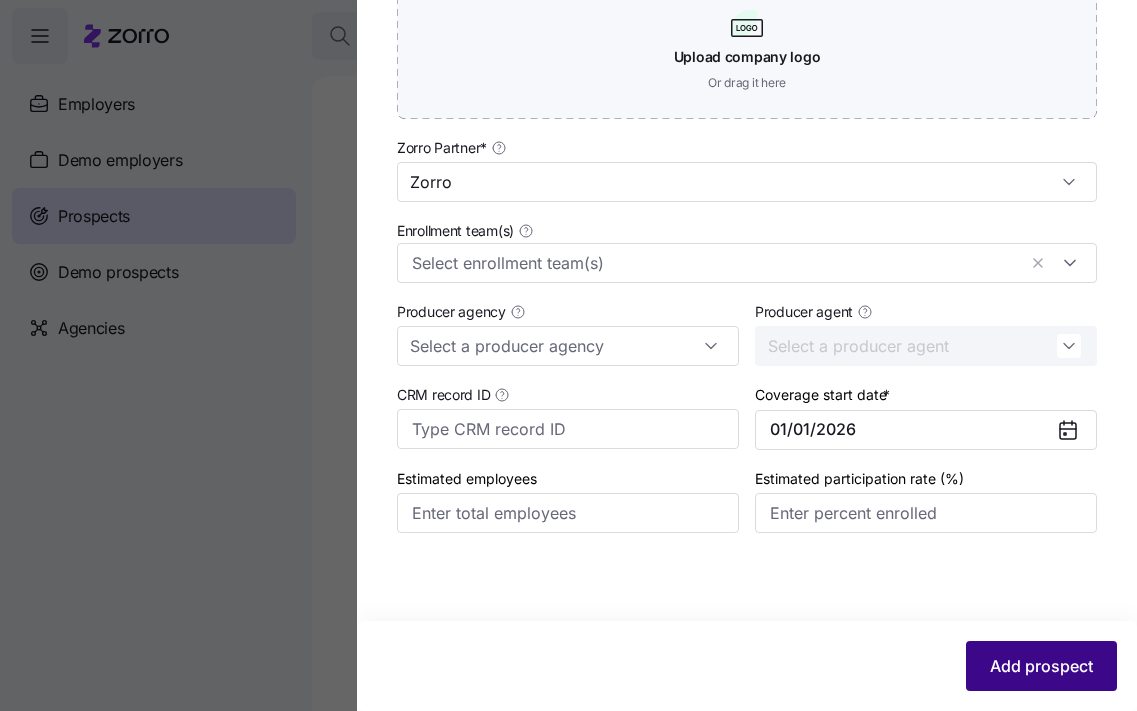 click on "Add prospect" at bounding box center (1041, 666) 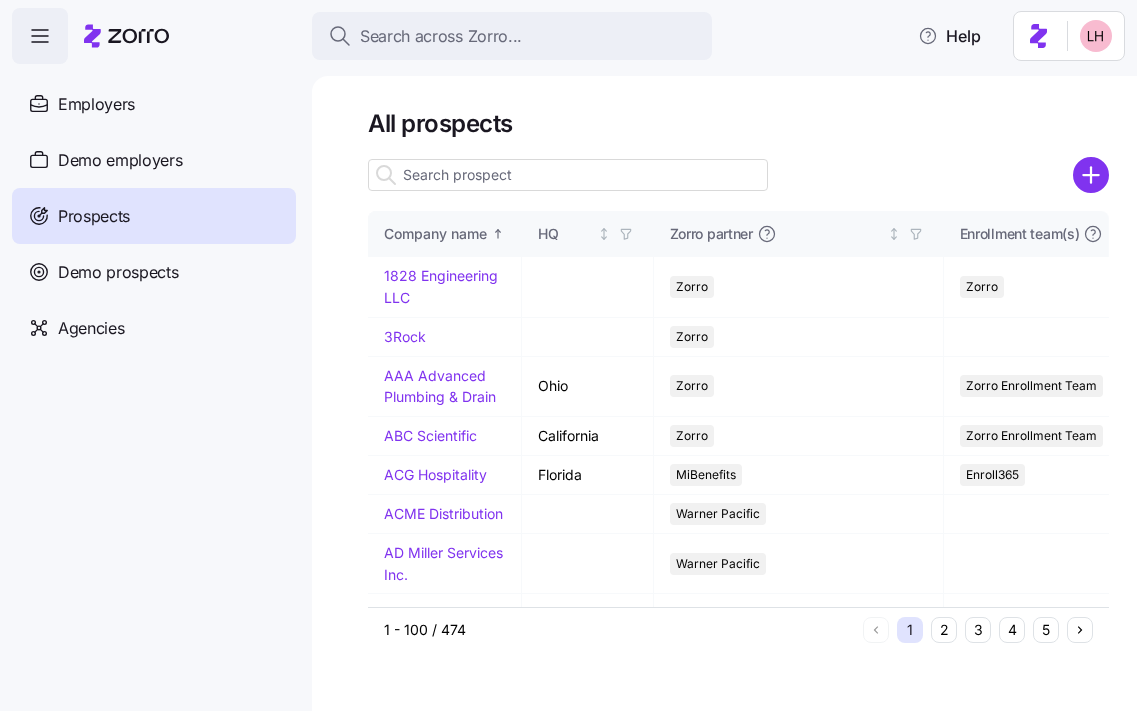 click at bounding box center [568, 175] 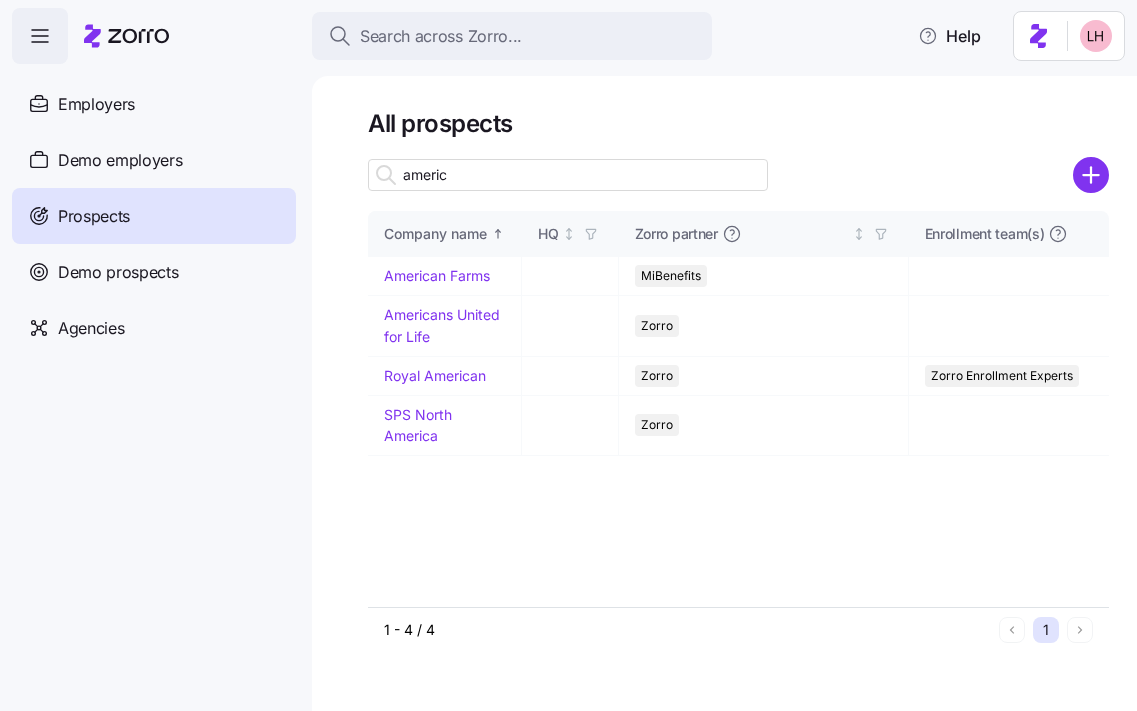 click on "americ" at bounding box center (568, 175) 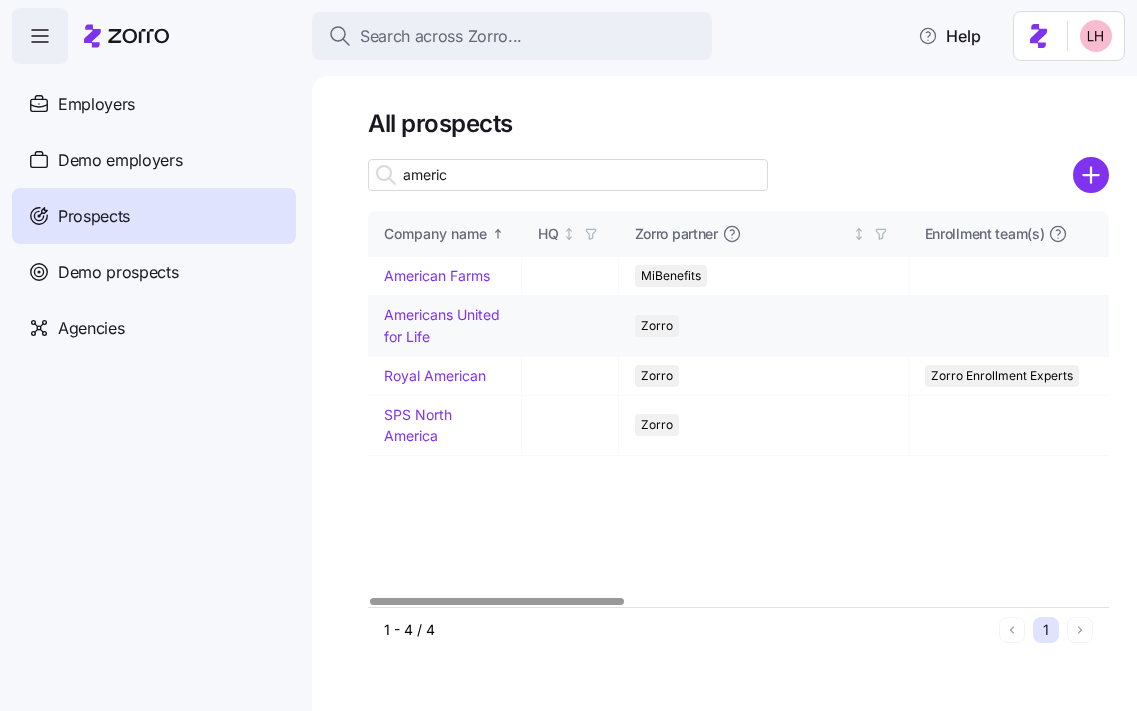 type on "americ" 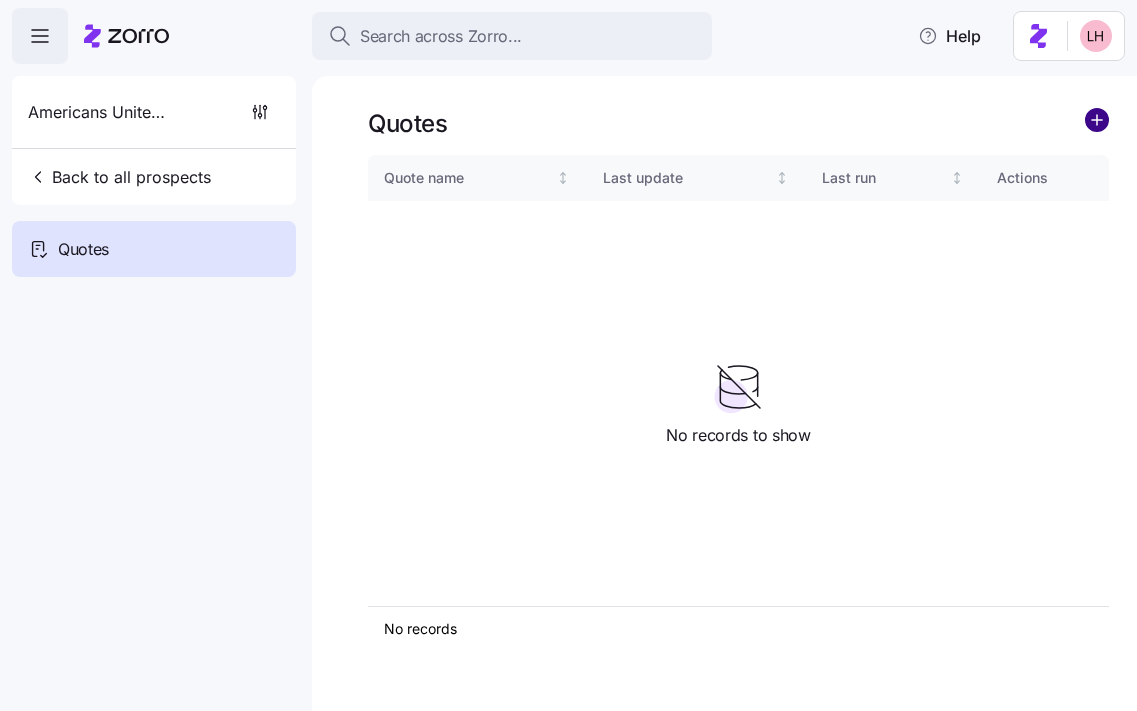 click 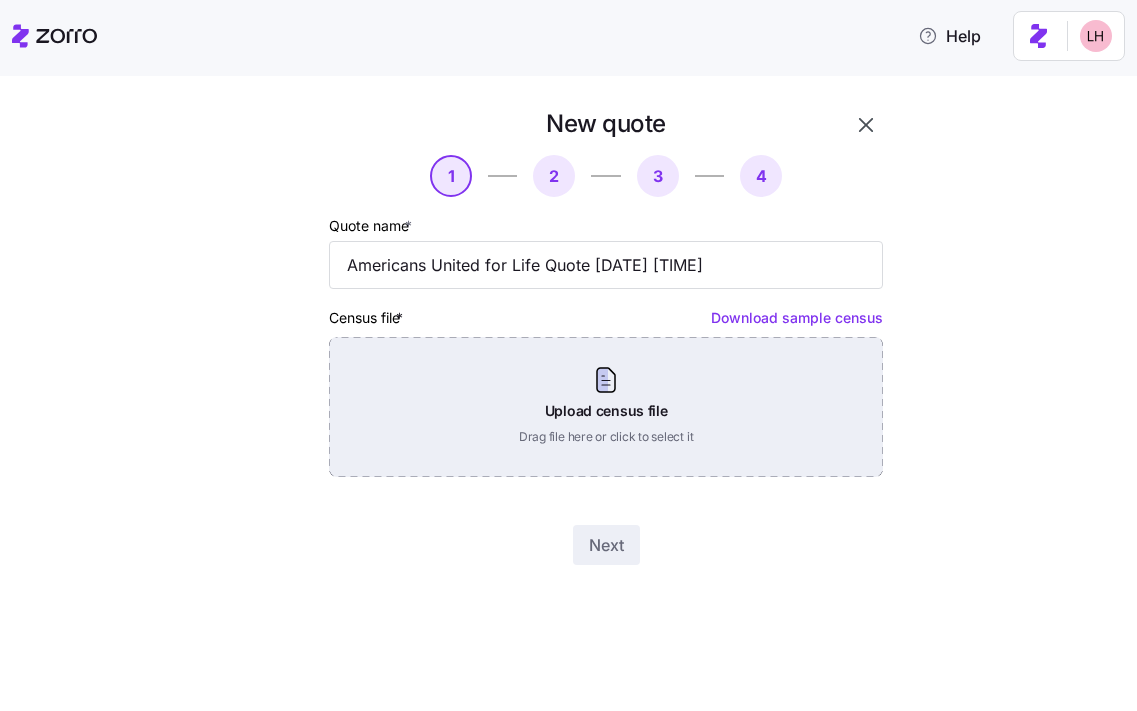 click on "Upload census file Drag file here or click to select it" at bounding box center (606, 407) 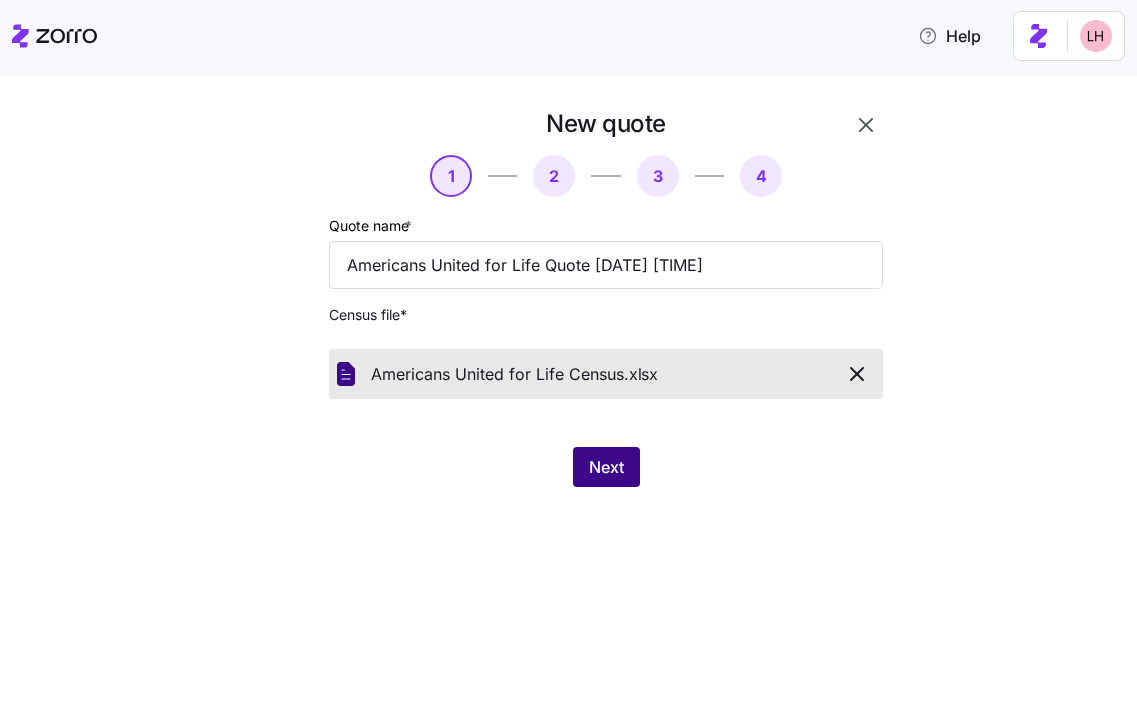 click on "Next" at bounding box center [606, 467] 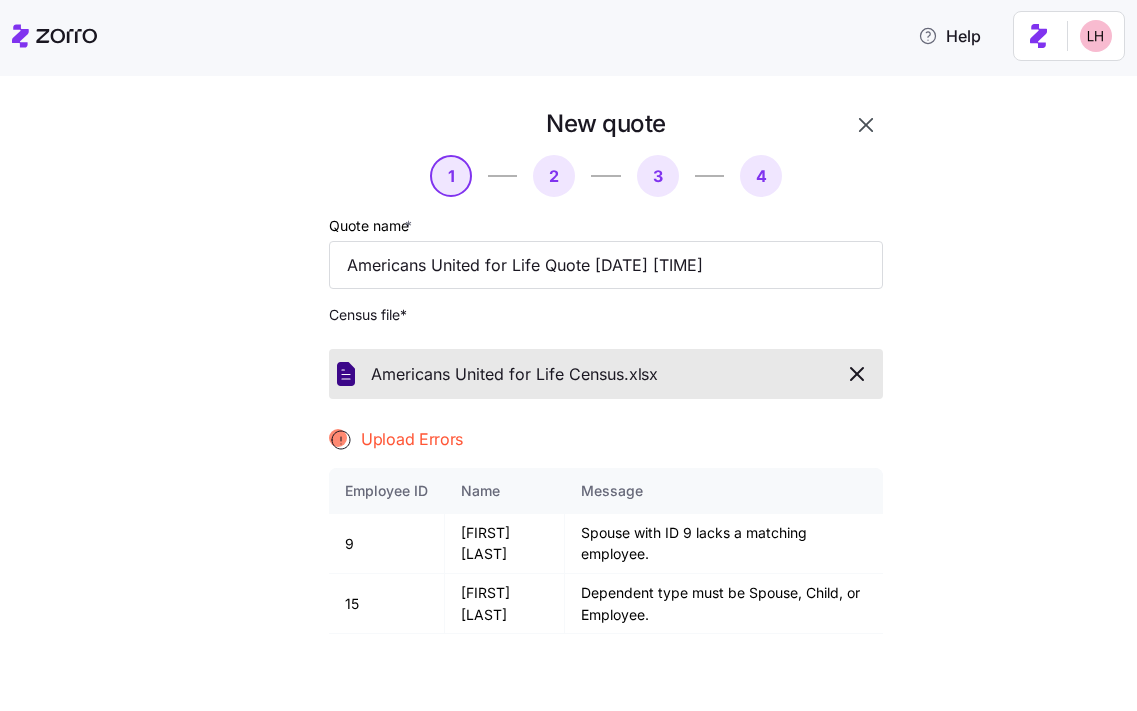 click 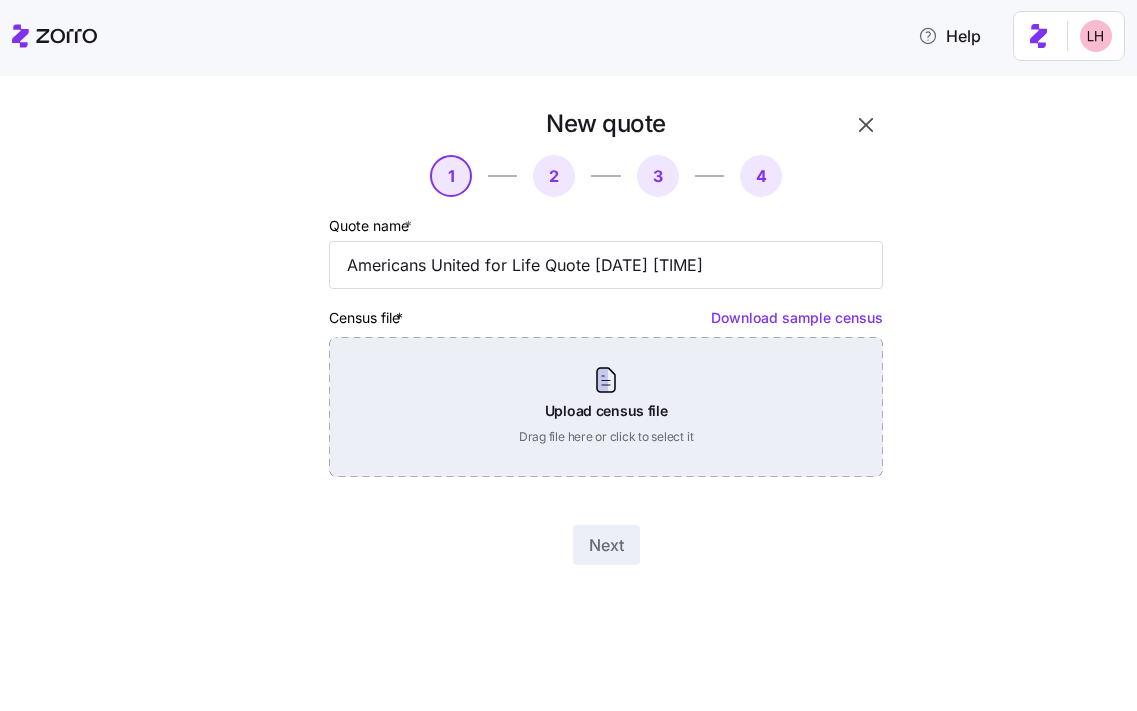 click on "Upload census file Drag file here or click to select it" at bounding box center [606, 407] 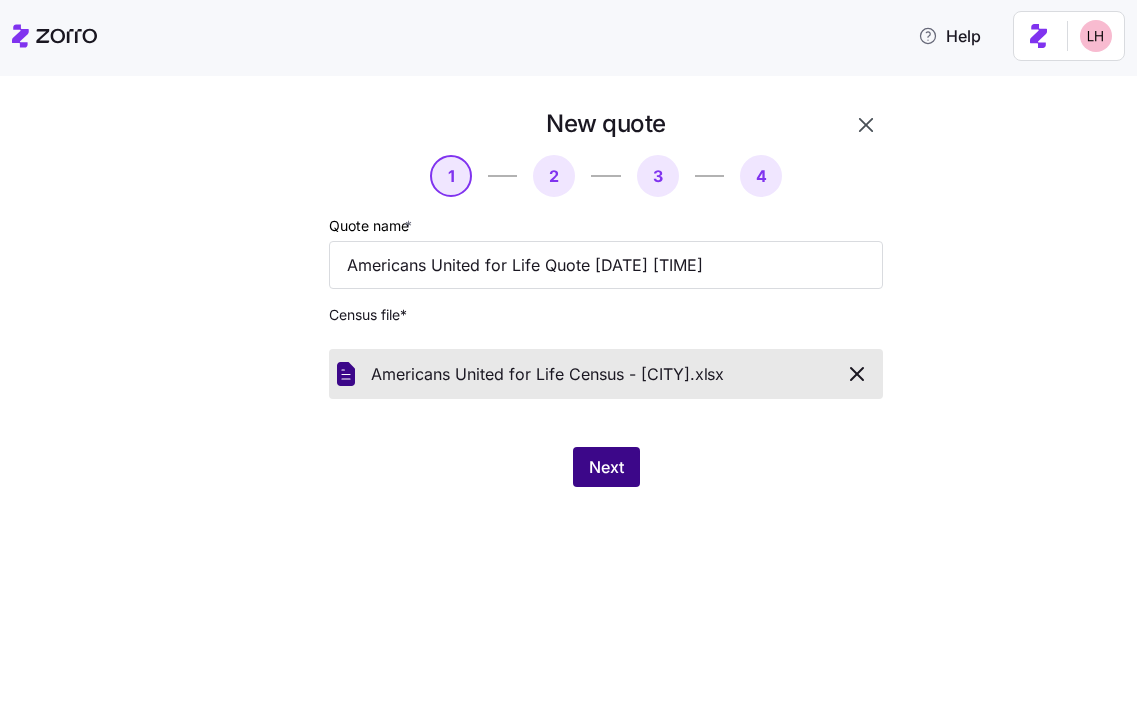 click on "Next" at bounding box center [606, 467] 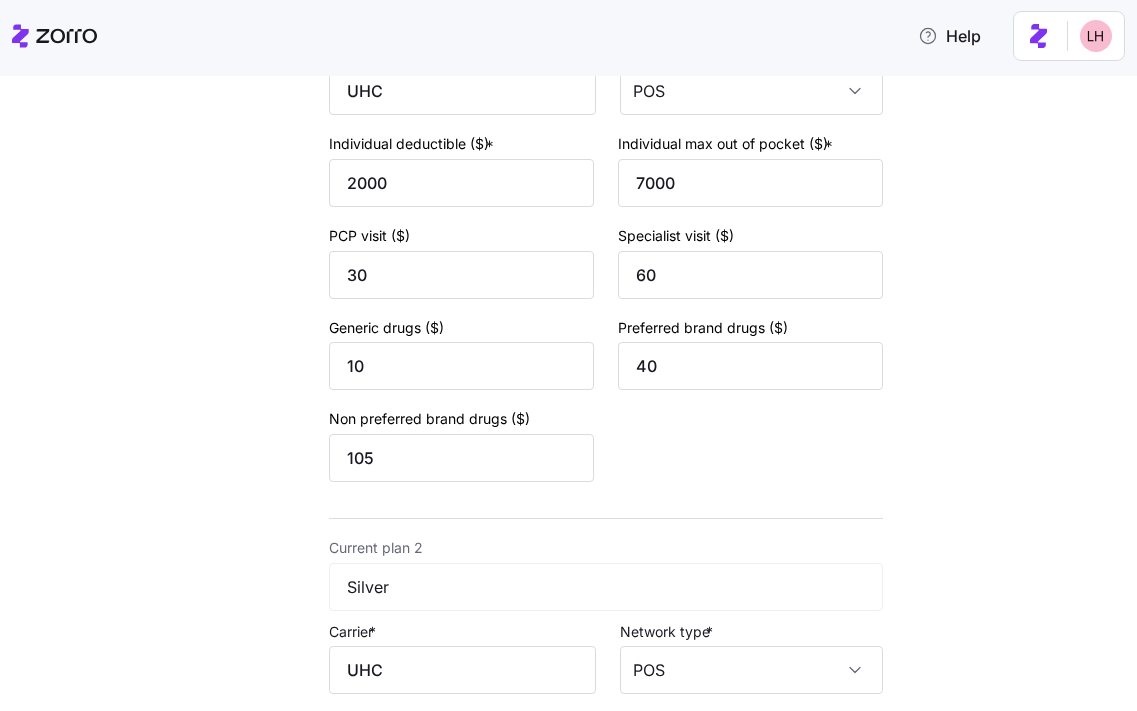 scroll, scrollTop: 133, scrollLeft: 0, axis: vertical 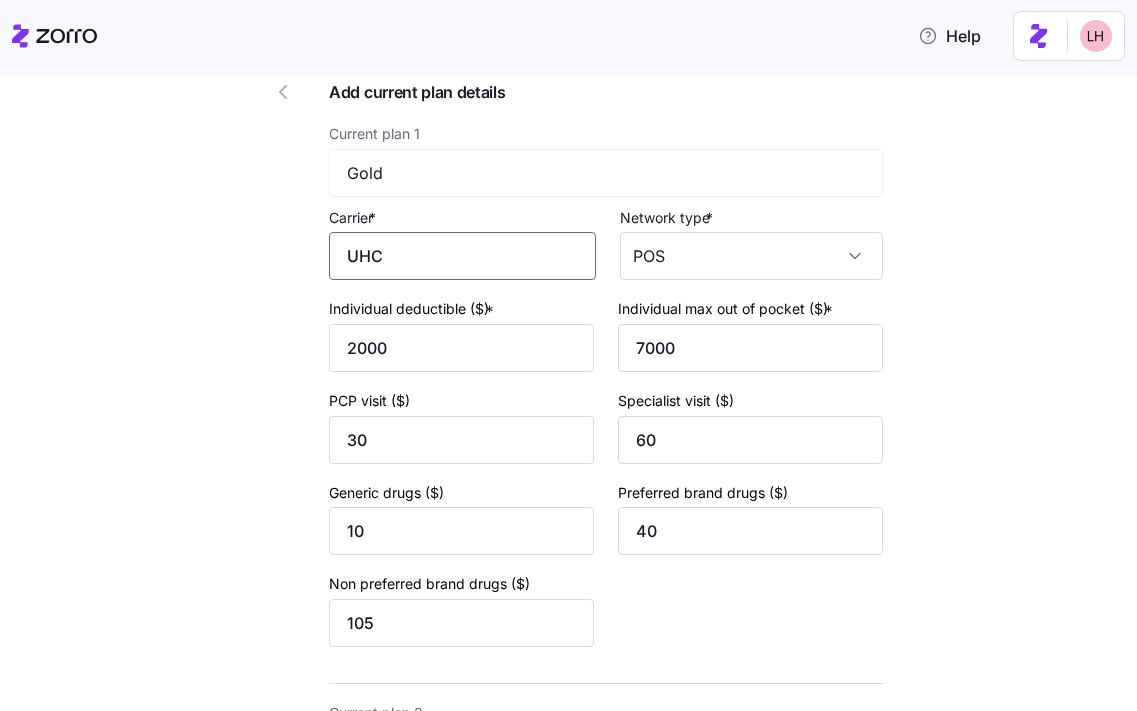click on "UHC" at bounding box center (462, 256) 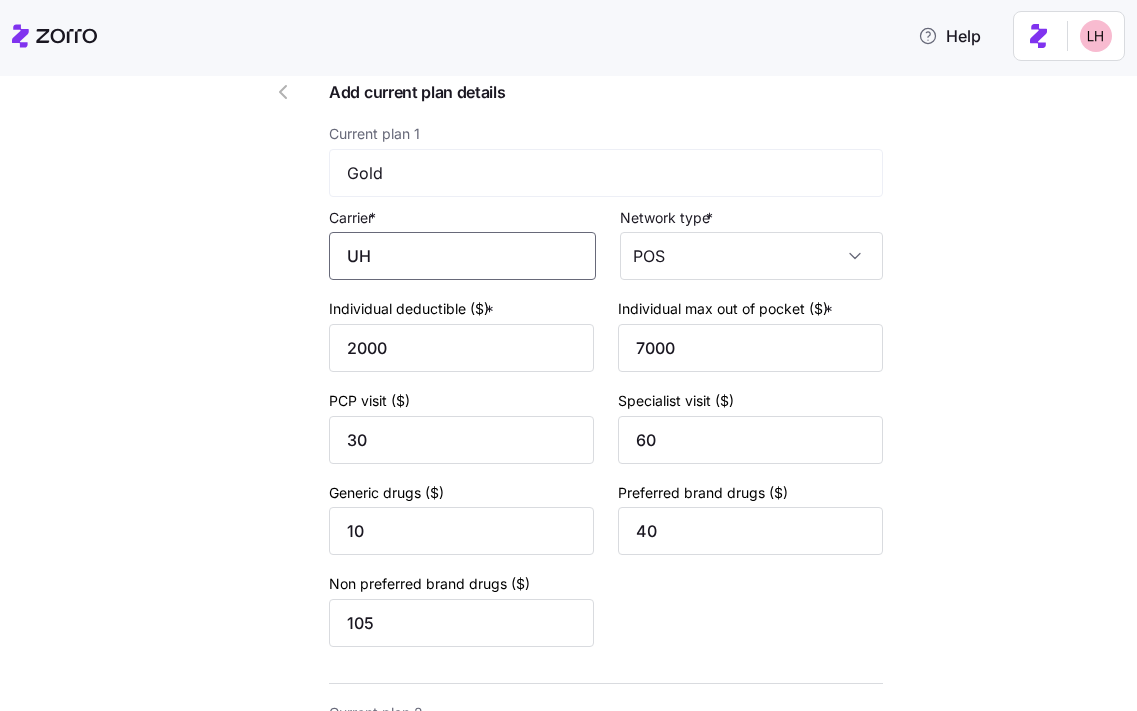 type on "U" 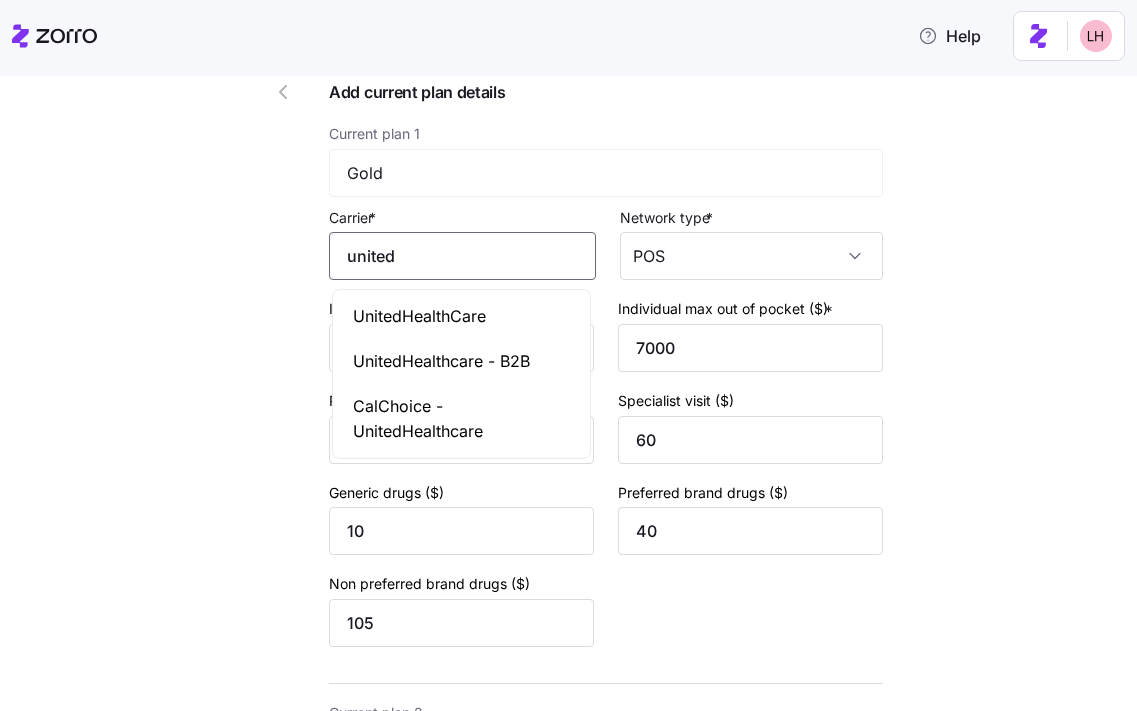 click on "UnitedHealthCare" at bounding box center [461, 316] 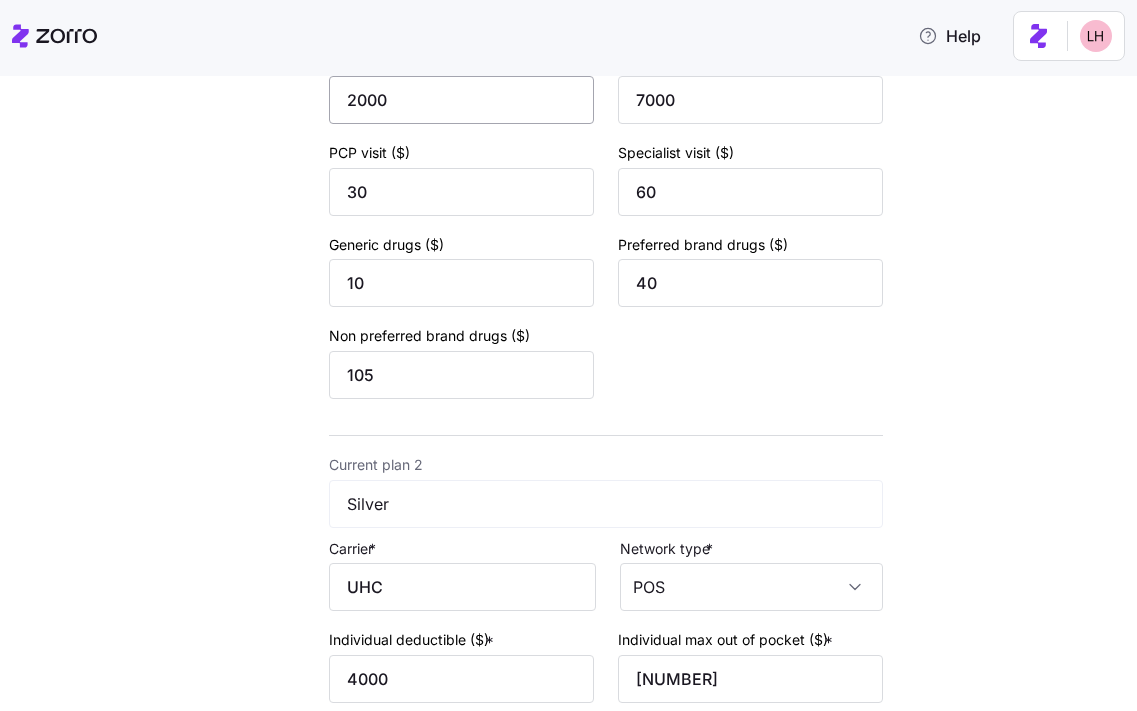scroll, scrollTop: 551, scrollLeft: 0, axis: vertical 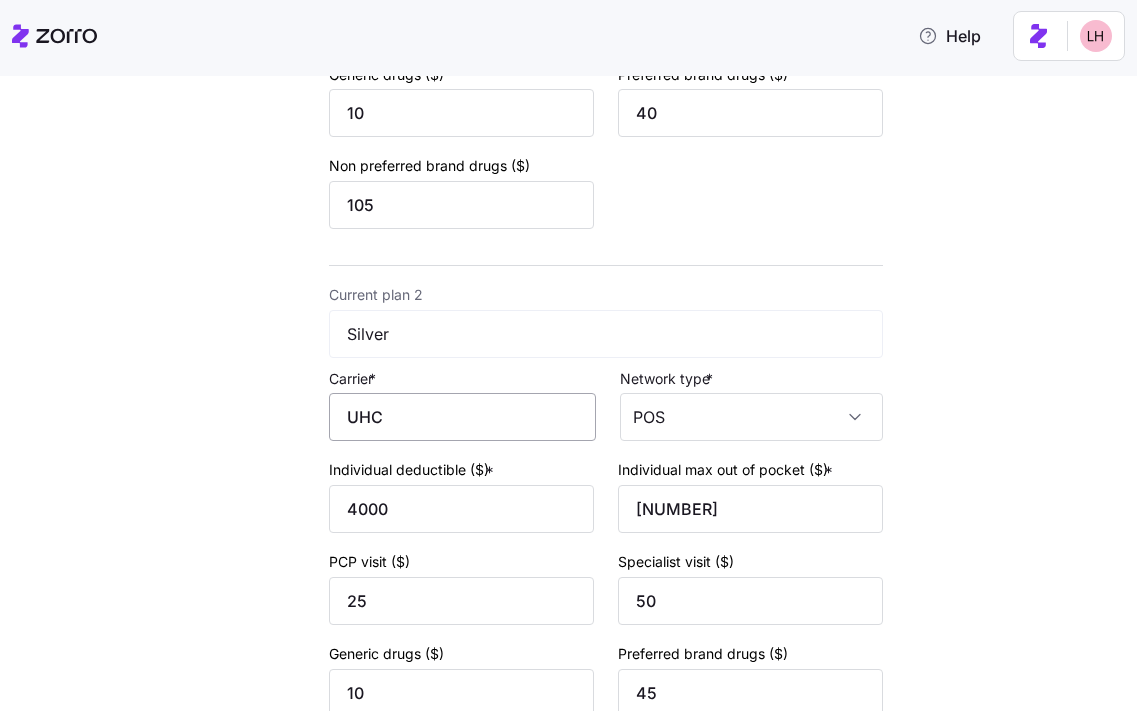 type on "UnitedHealthCare" 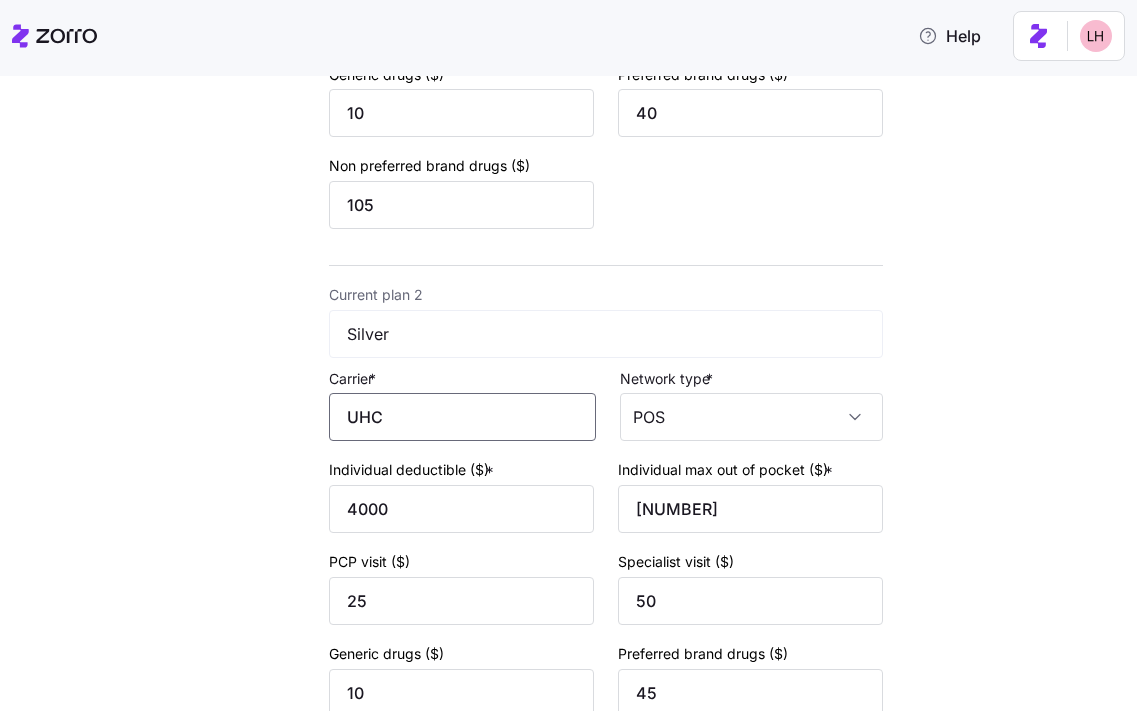 drag, startPoint x: 407, startPoint y: 405, endPoint x: 292, endPoint y: 387, distance: 116.40017 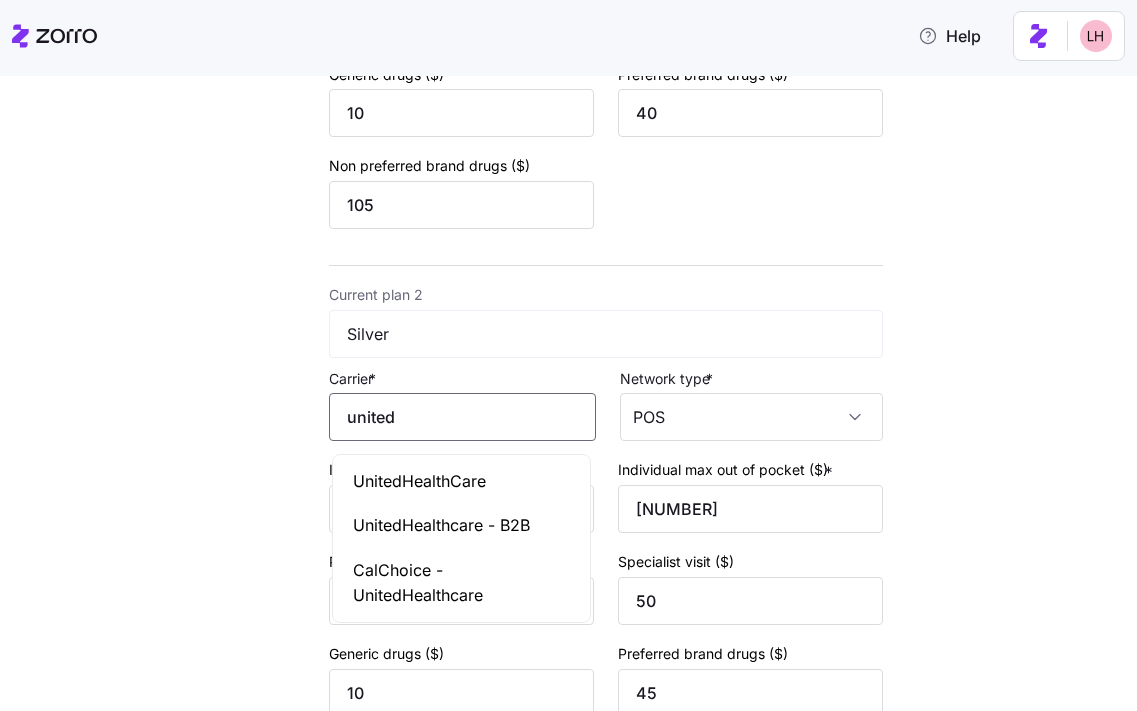 click on "UnitedHealthCare" at bounding box center (461, 481) 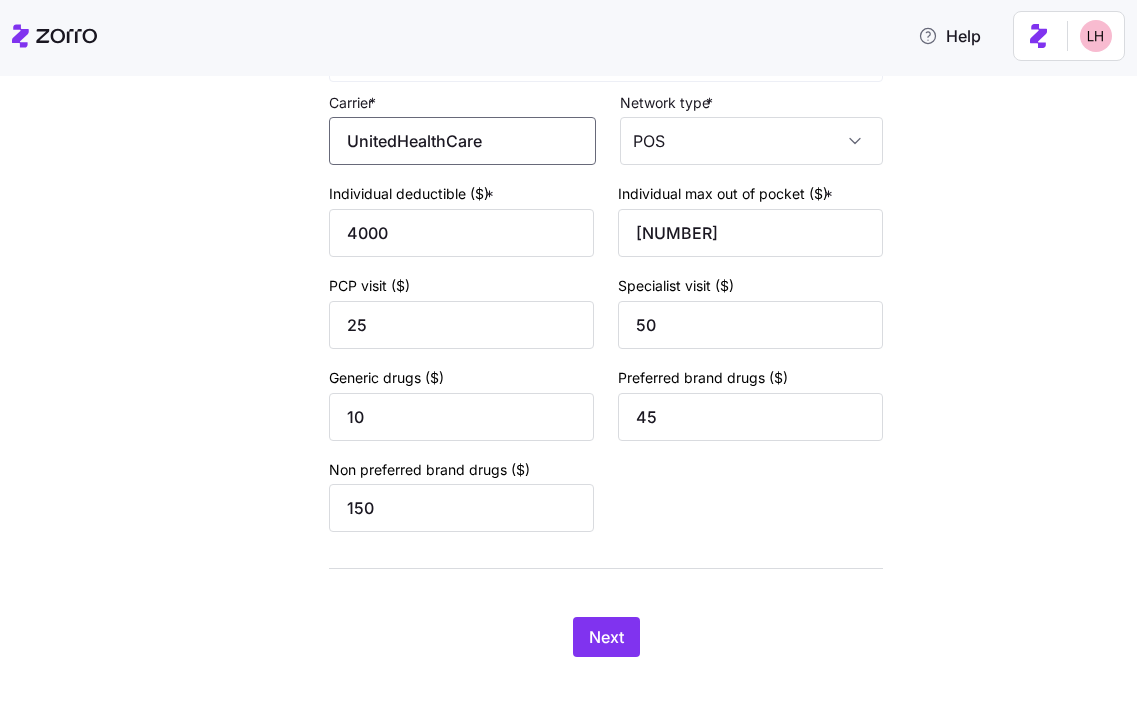 scroll, scrollTop: 851, scrollLeft: 0, axis: vertical 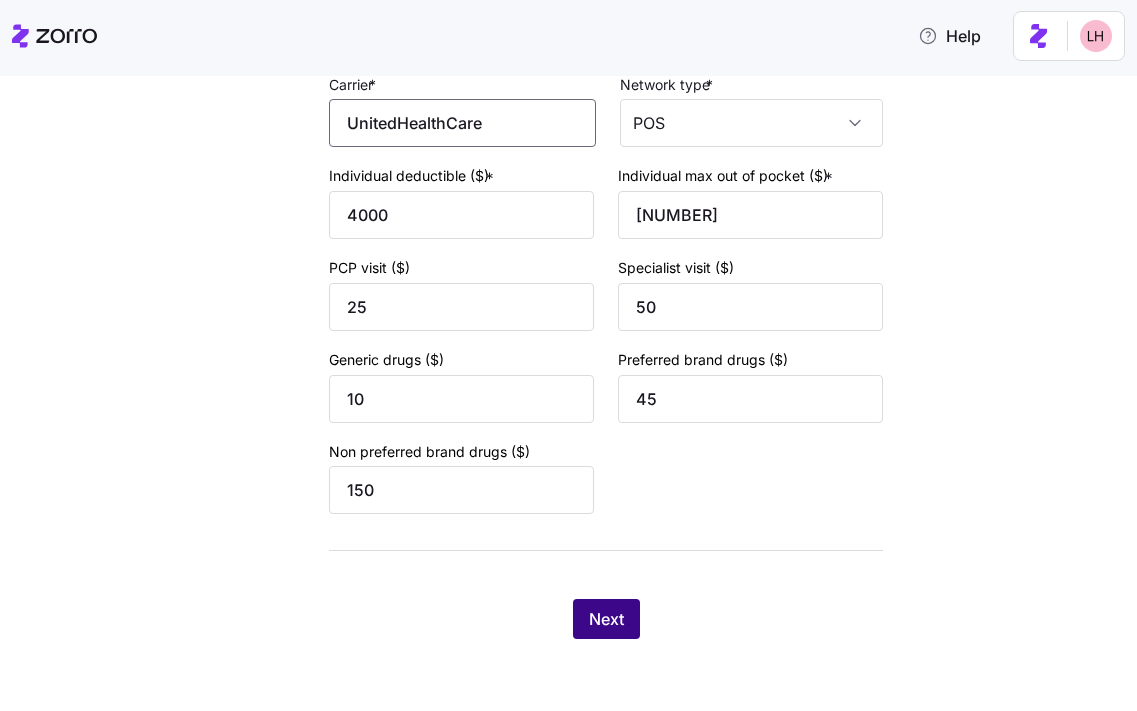 type on "UnitedHealthCare" 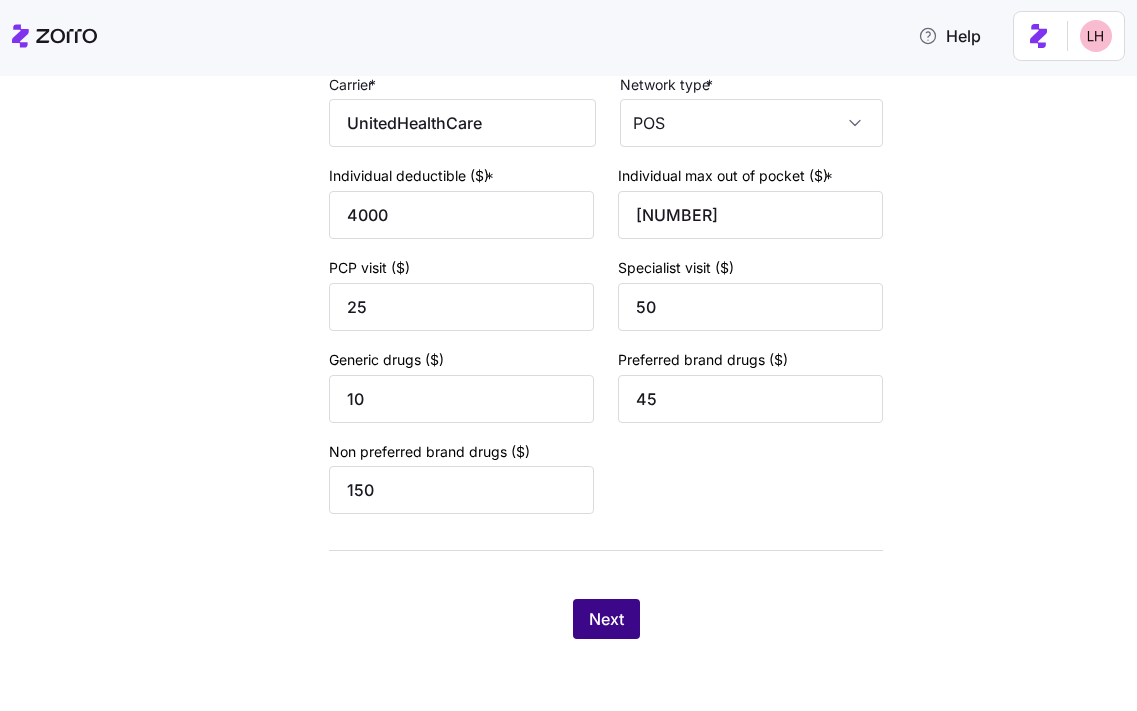 click on "Next" at bounding box center [606, 619] 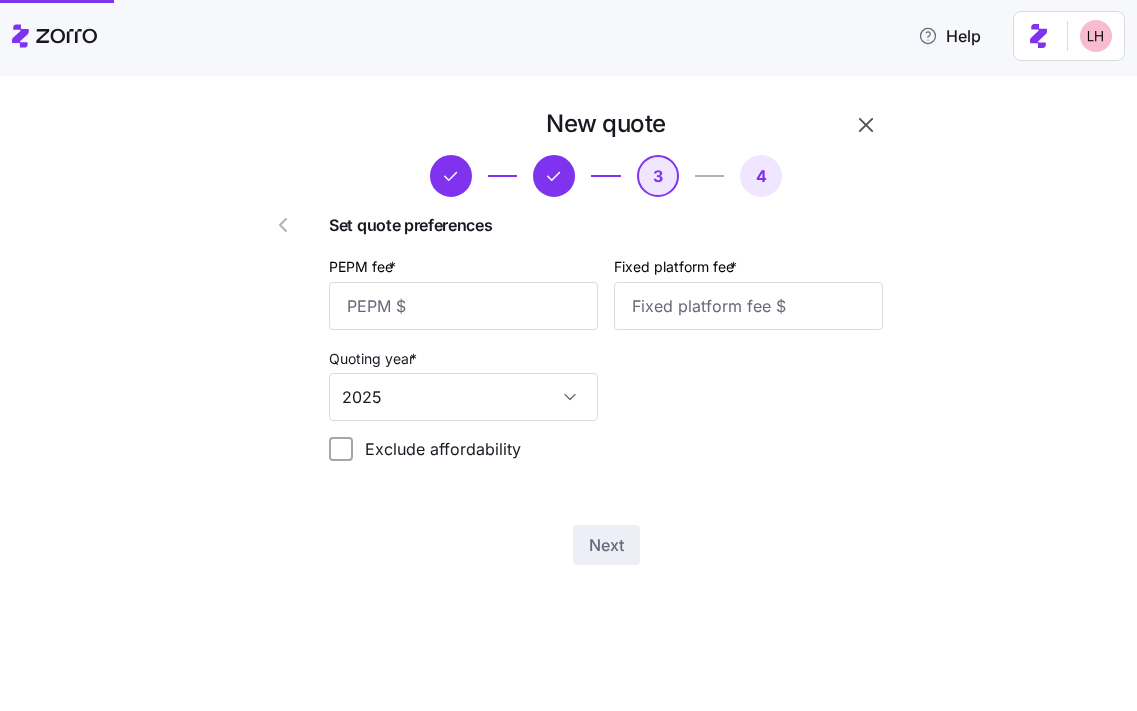scroll, scrollTop: 0, scrollLeft: 0, axis: both 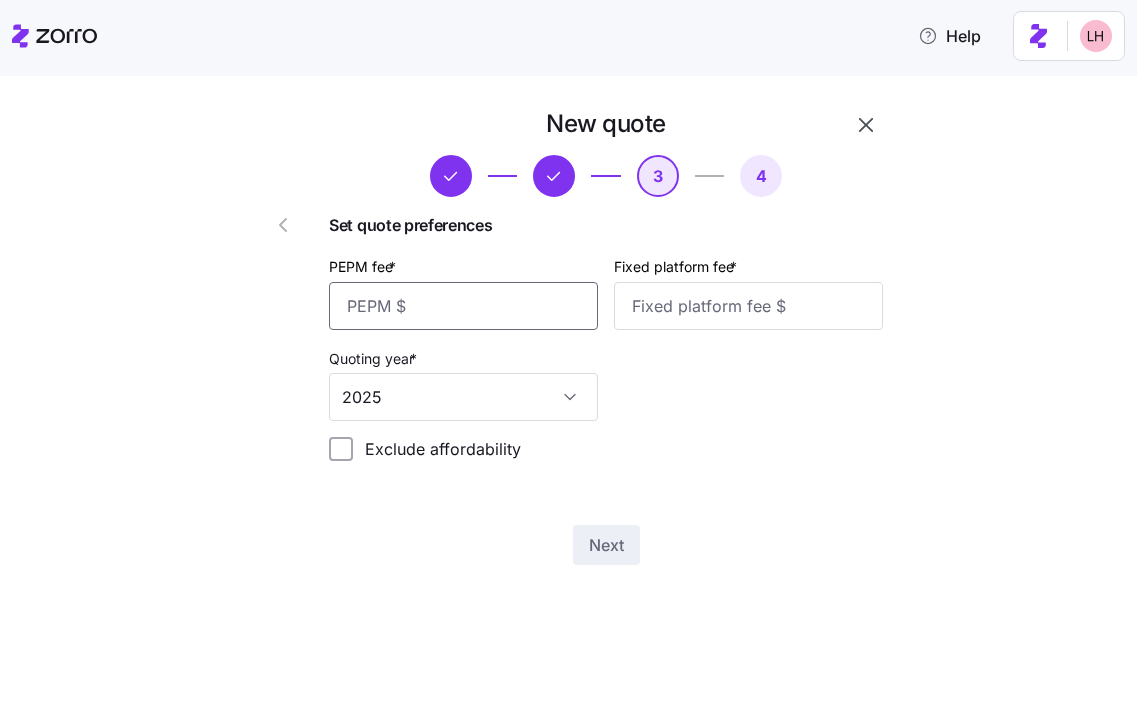 click on "PEPM fee  *" at bounding box center [463, 306] 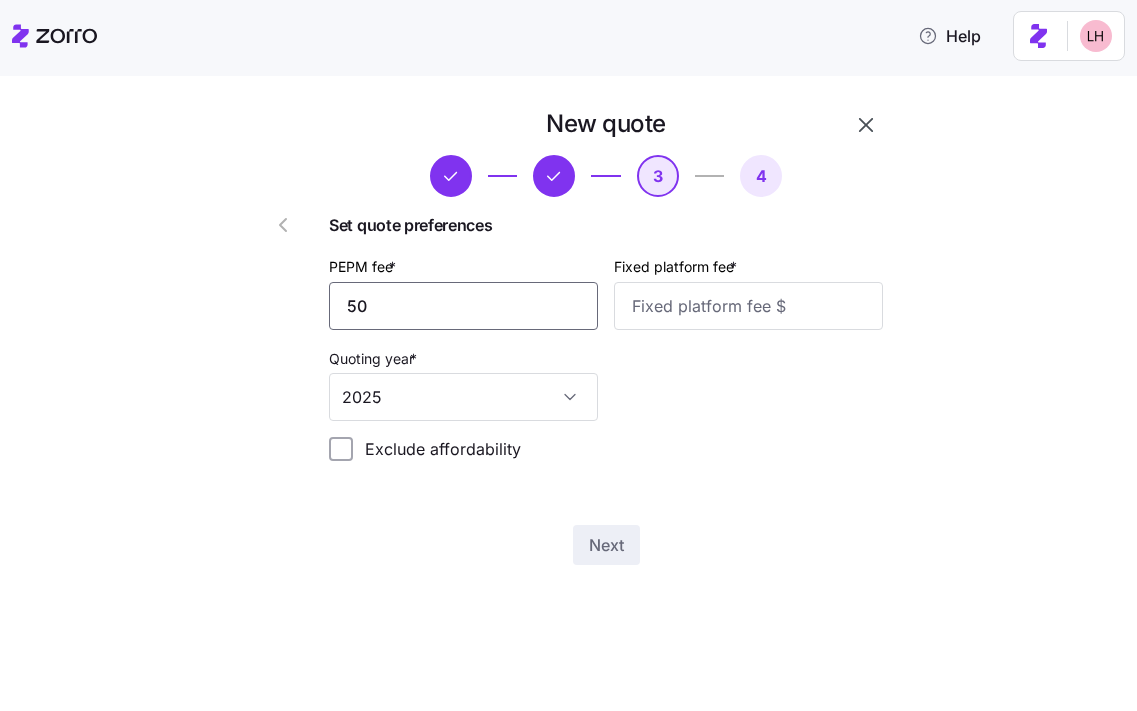 type on "50" 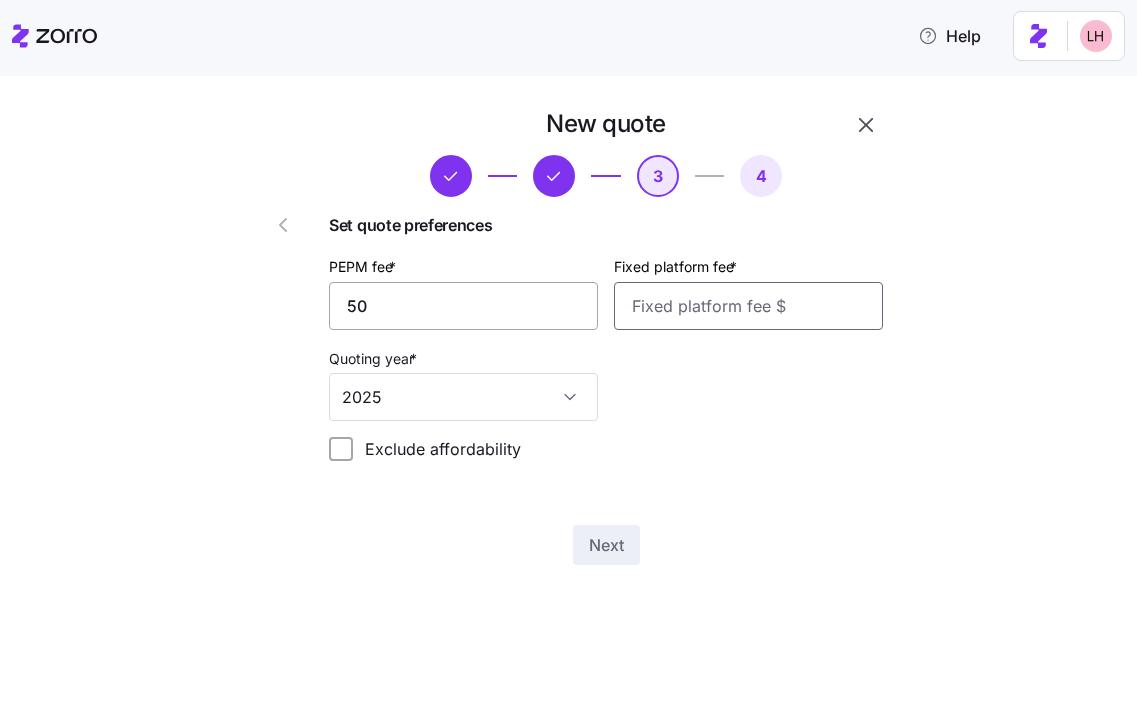 type on "0" 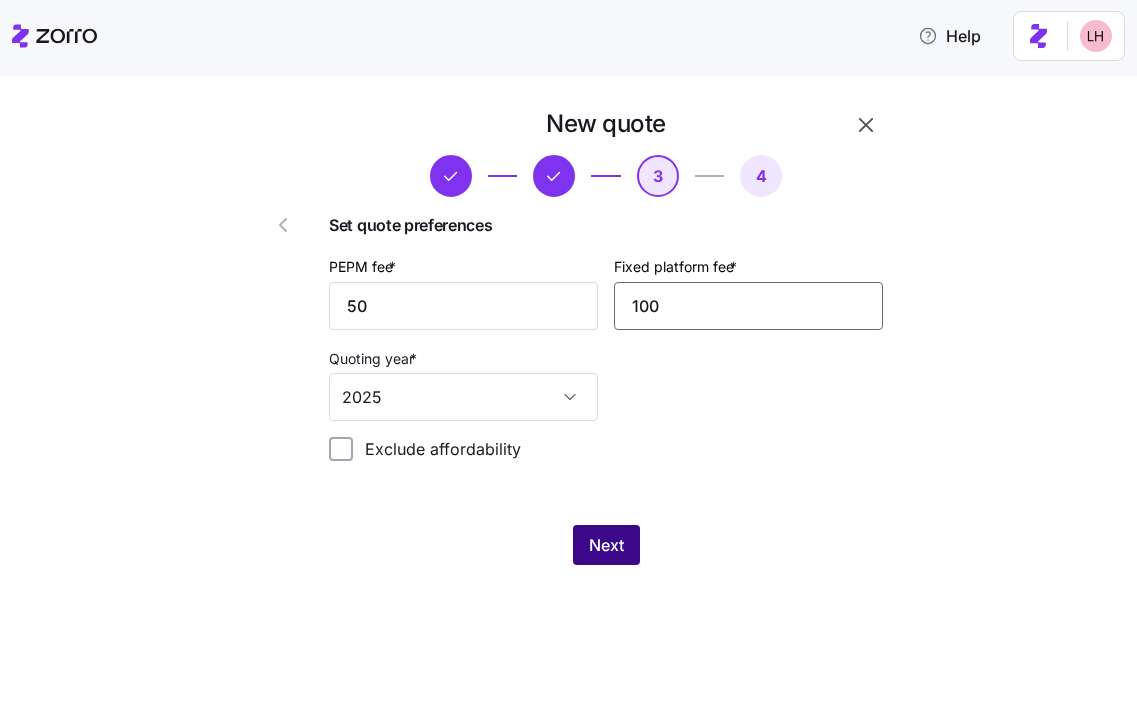 type on "100" 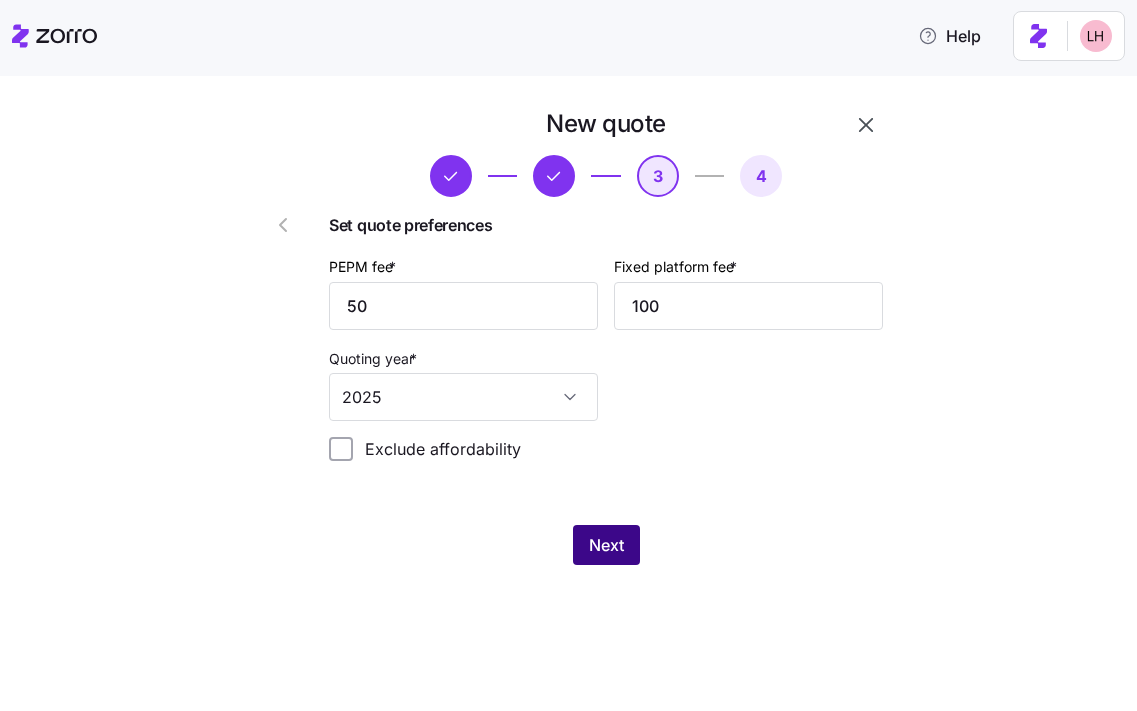 click on "Next" at bounding box center (606, 545) 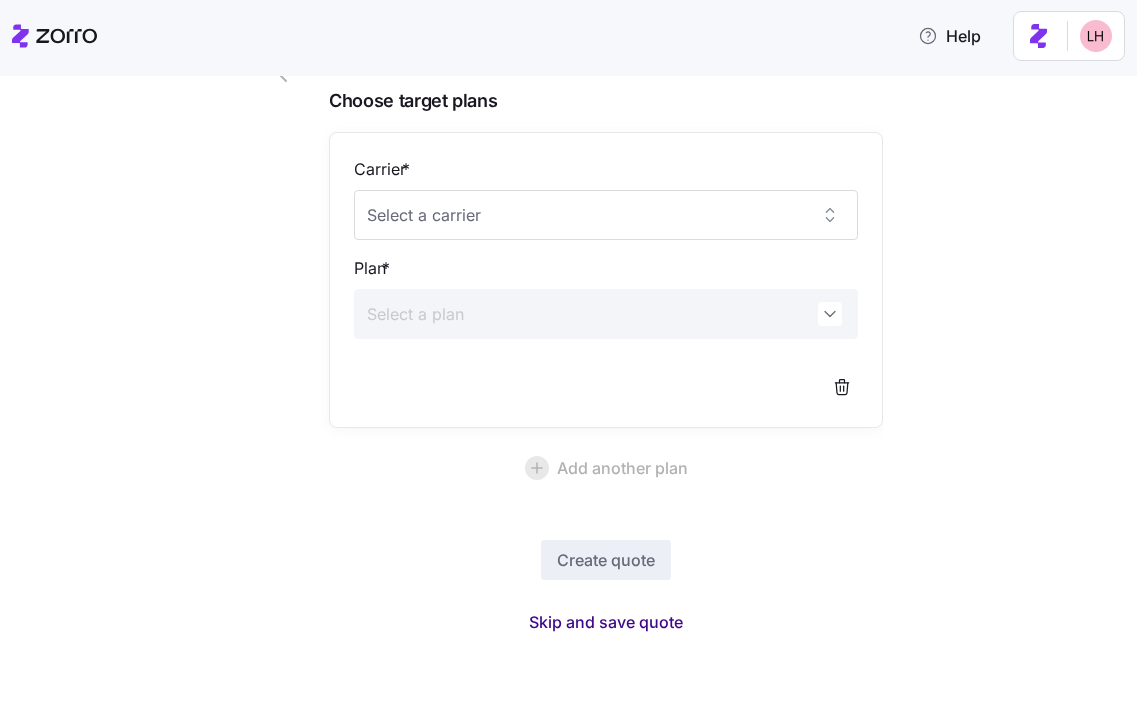 click on "Skip and save quote" at bounding box center [606, 622] 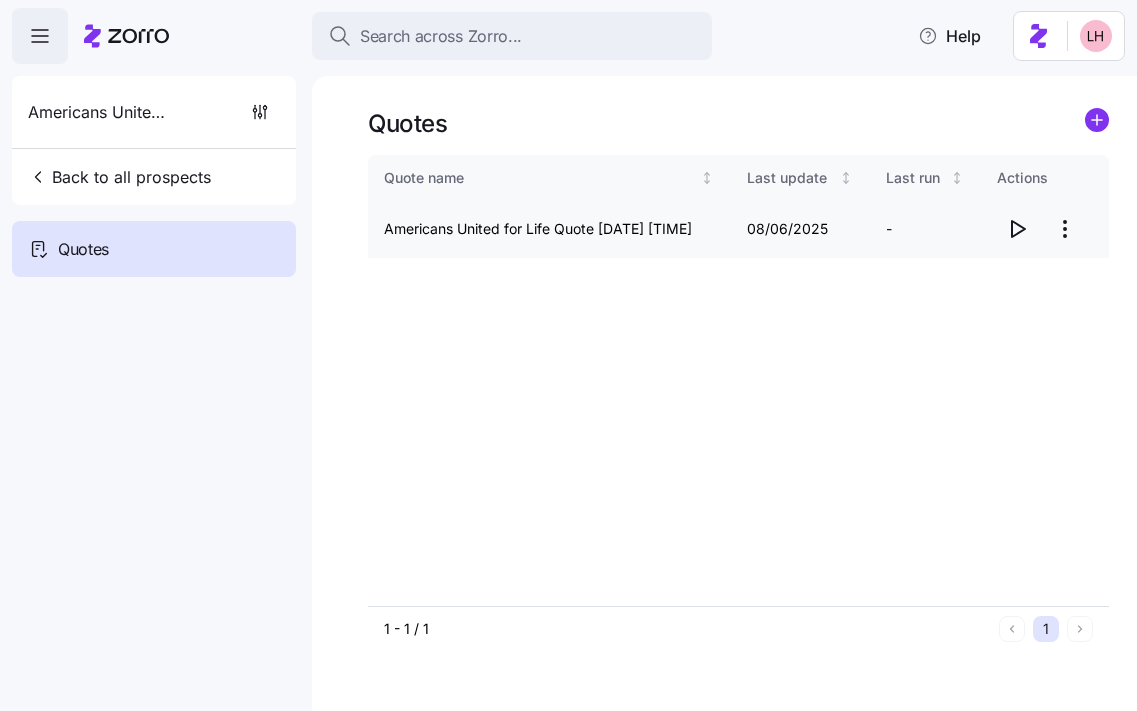 click 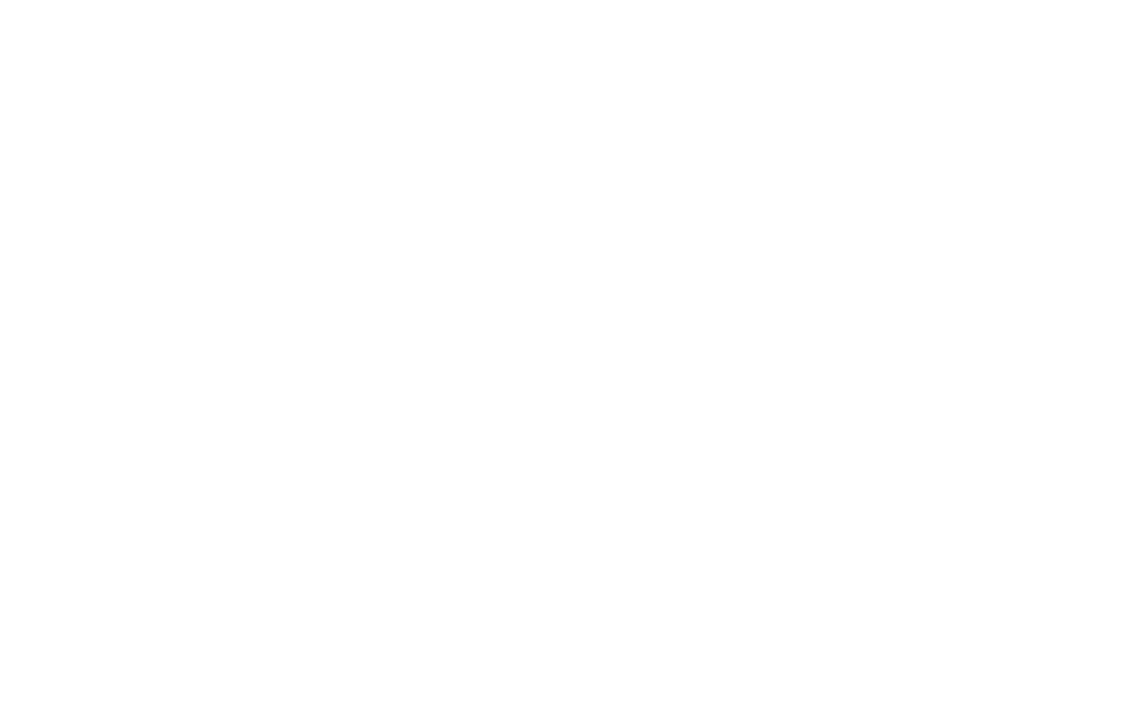 scroll, scrollTop: 0, scrollLeft: 0, axis: both 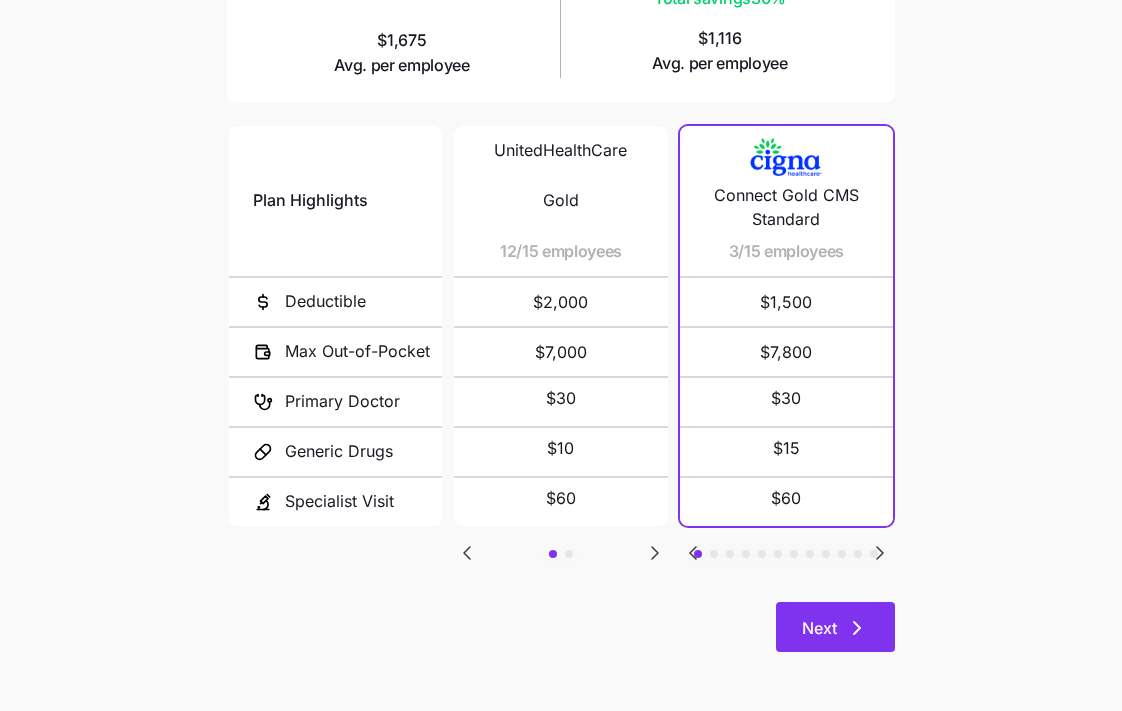 click on "Next" at bounding box center [835, 627] 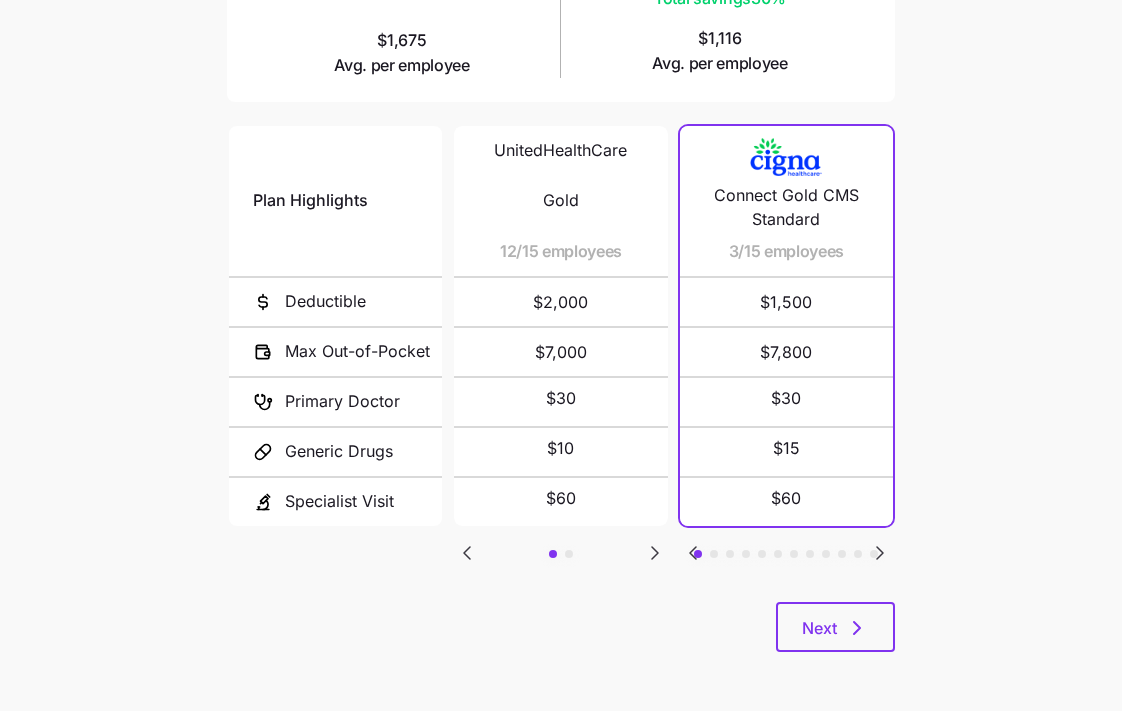 scroll, scrollTop: 0, scrollLeft: 0, axis: both 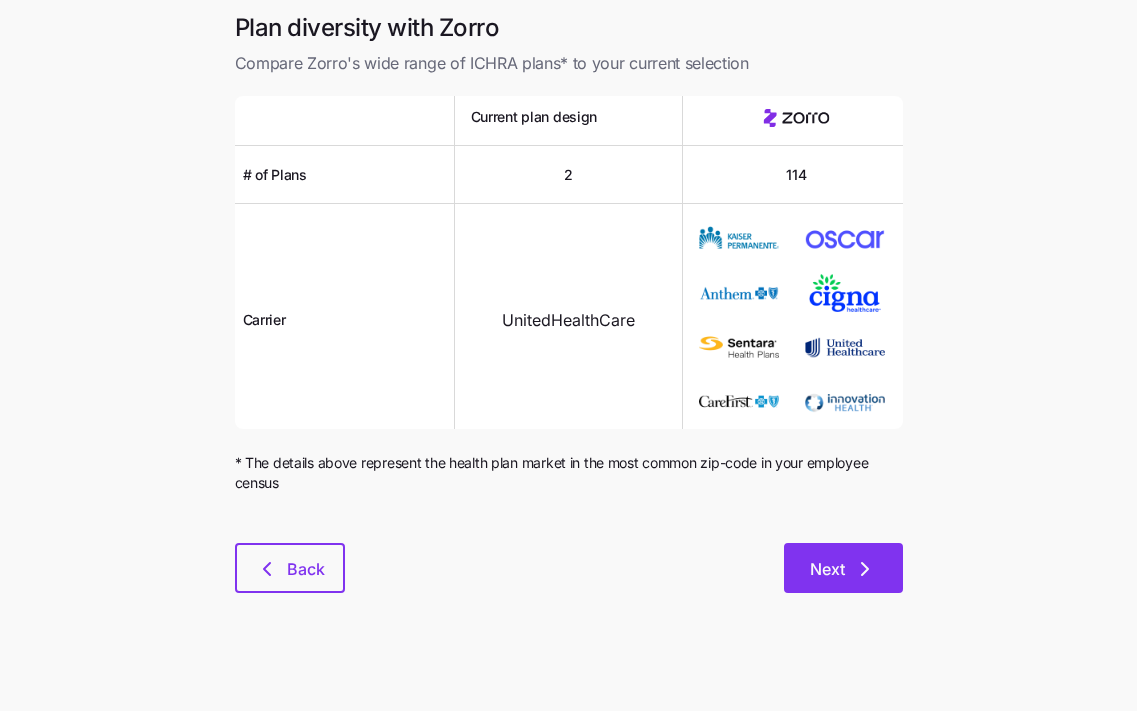 click 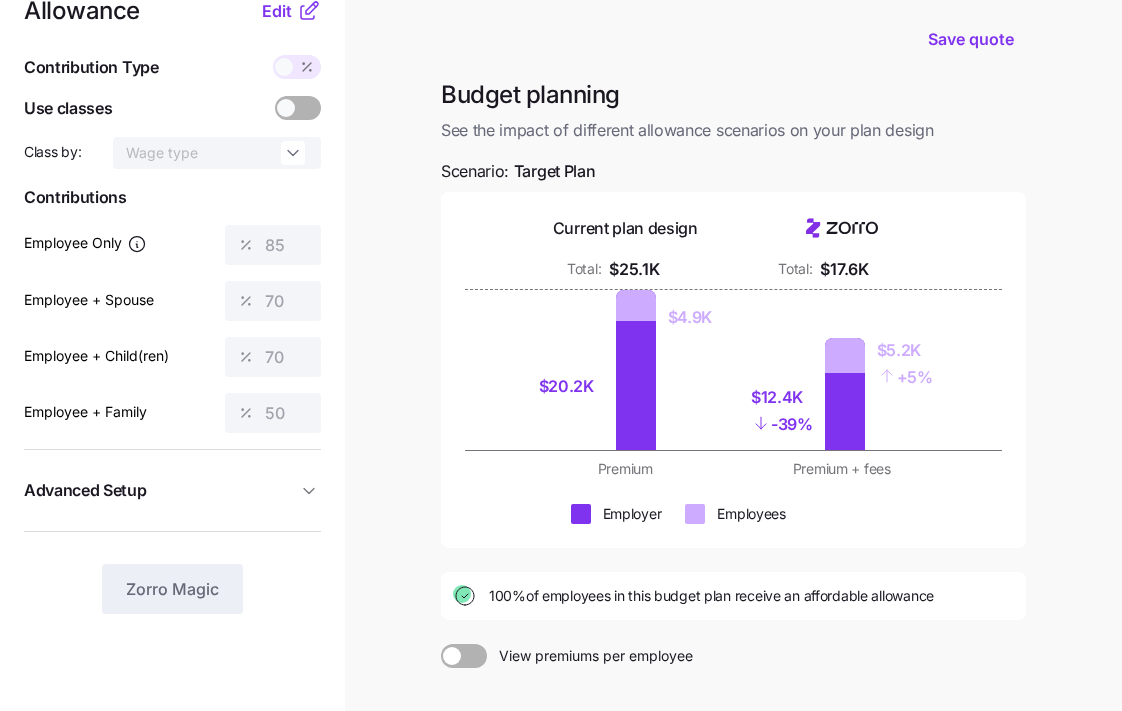 scroll, scrollTop: 220, scrollLeft: 0, axis: vertical 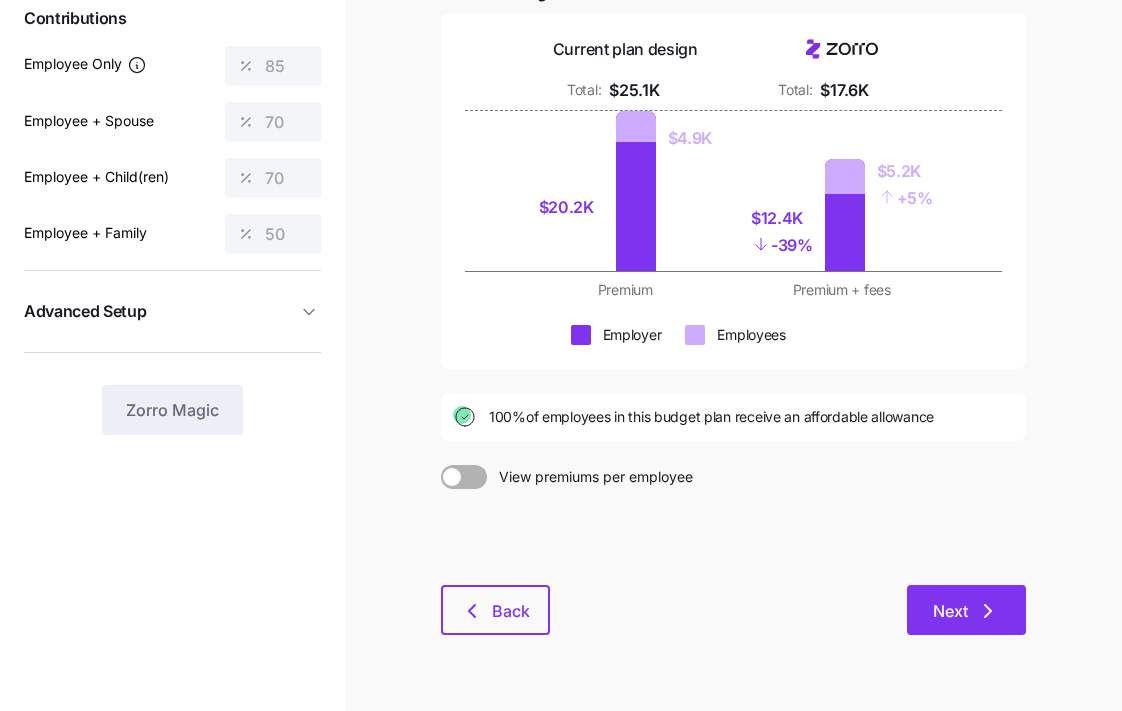 click on "Next" at bounding box center (950, 611) 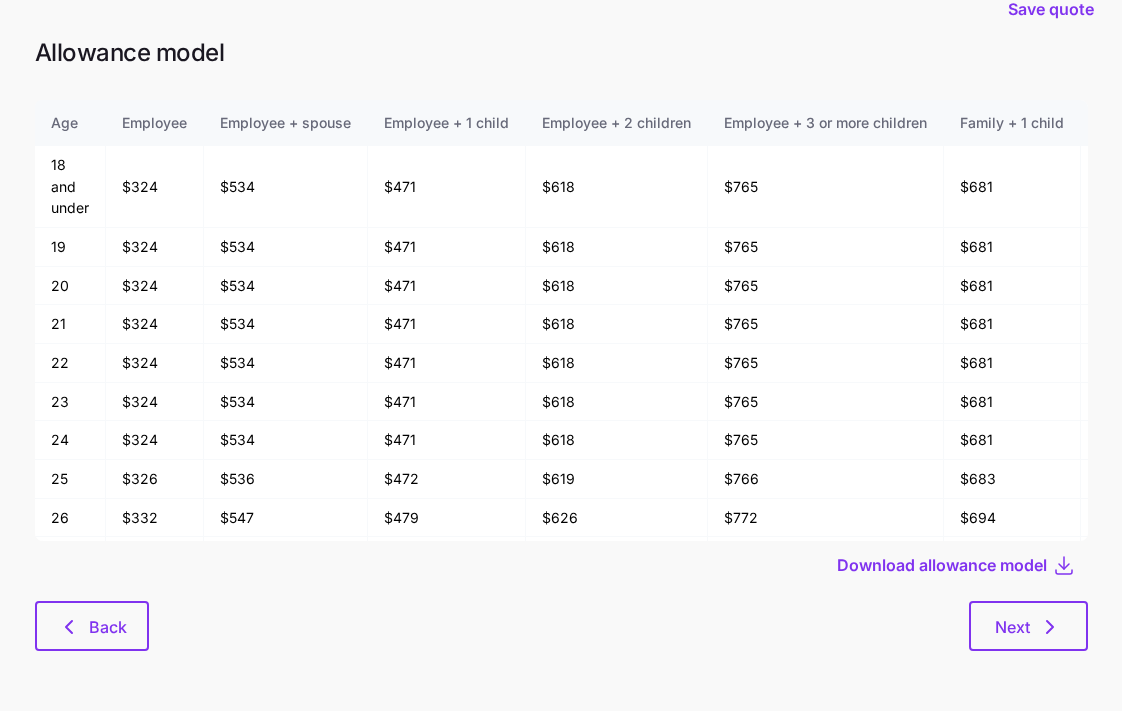 scroll, scrollTop: 0, scrollLeft: 0, axis: both 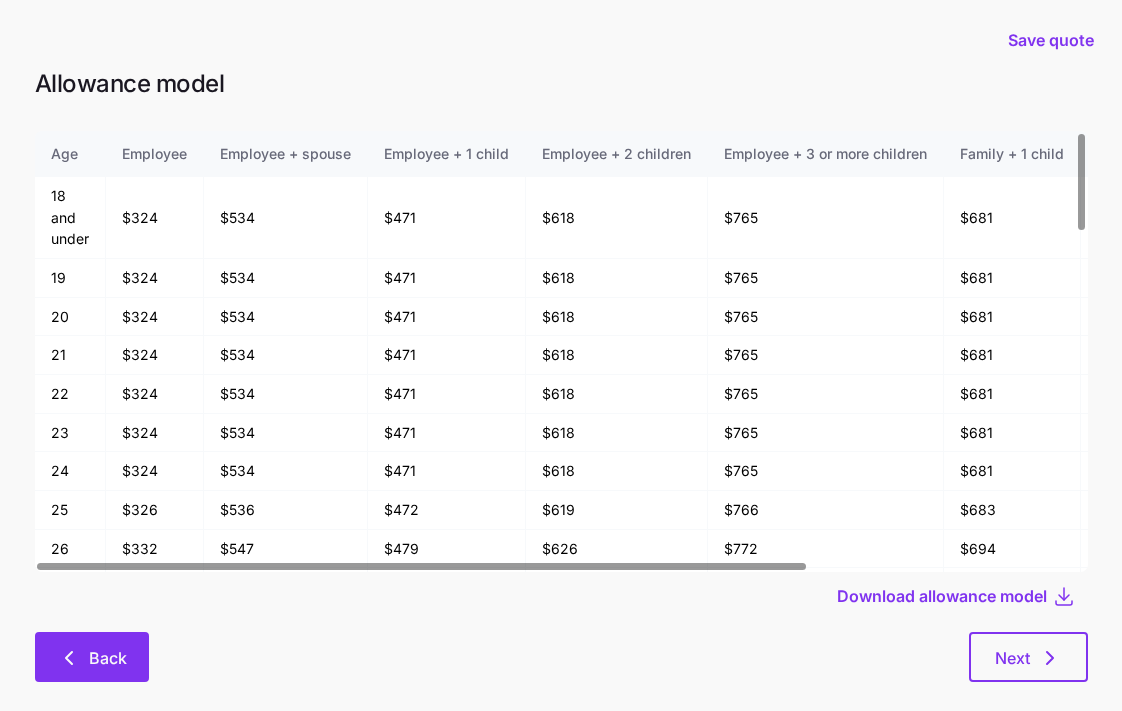 click on "Back" at bounding box center (108, 658) 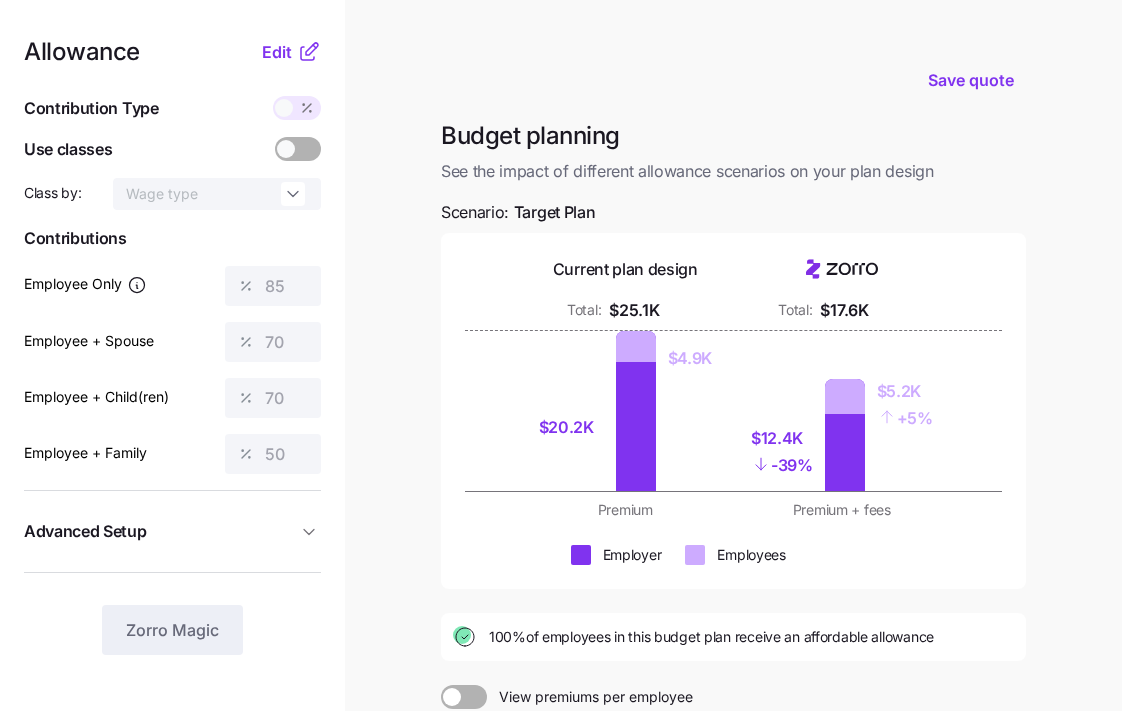 click on "Allowance Edit Contribution Type Use classes Class by: Wage type Contributions Employee Only 85 Employee + Spouse 70 Employee + Child(ren) 70 Employee + Family 50 Advanced Setup Geo distribution off Family Units 8 units Zorro Magic" at bounding box center (172, 347) 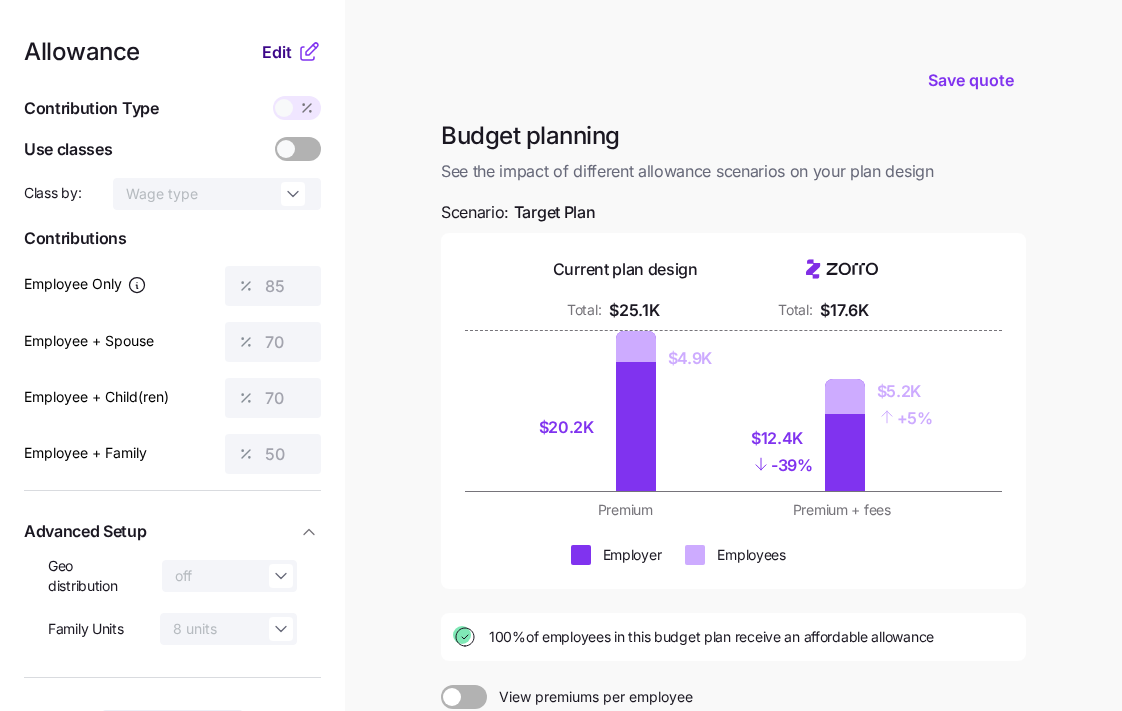 click on "Edit" at bounding box center [277, 52] 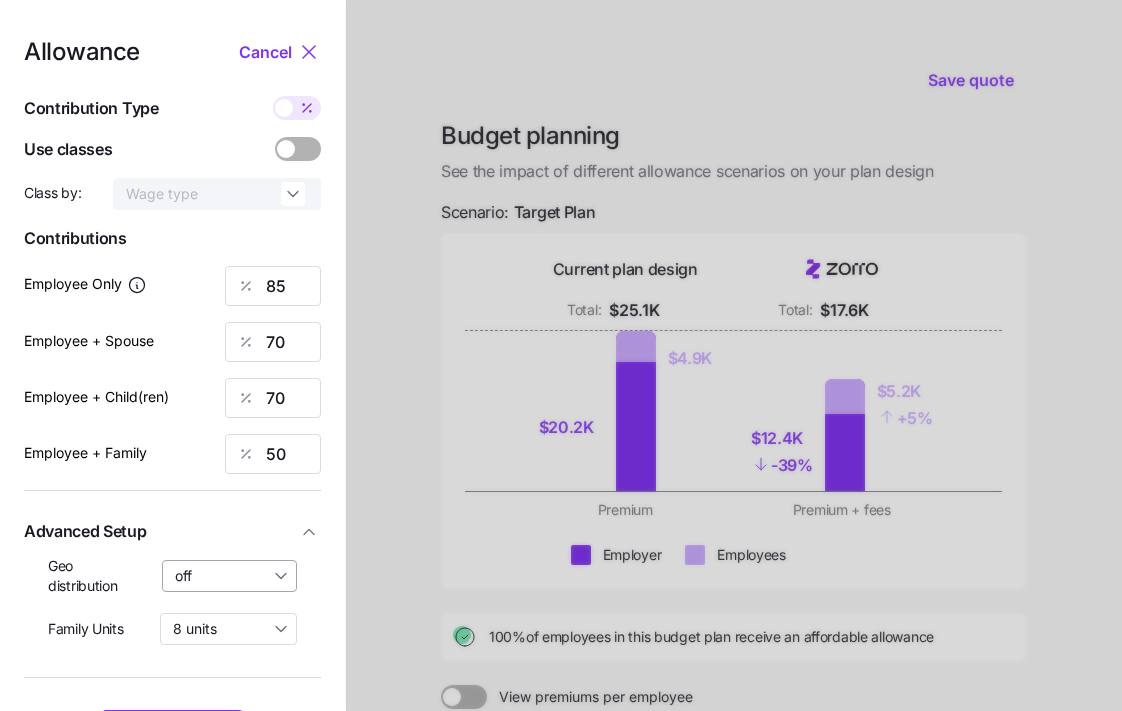 click on "off" at bounding box center [230, 576] 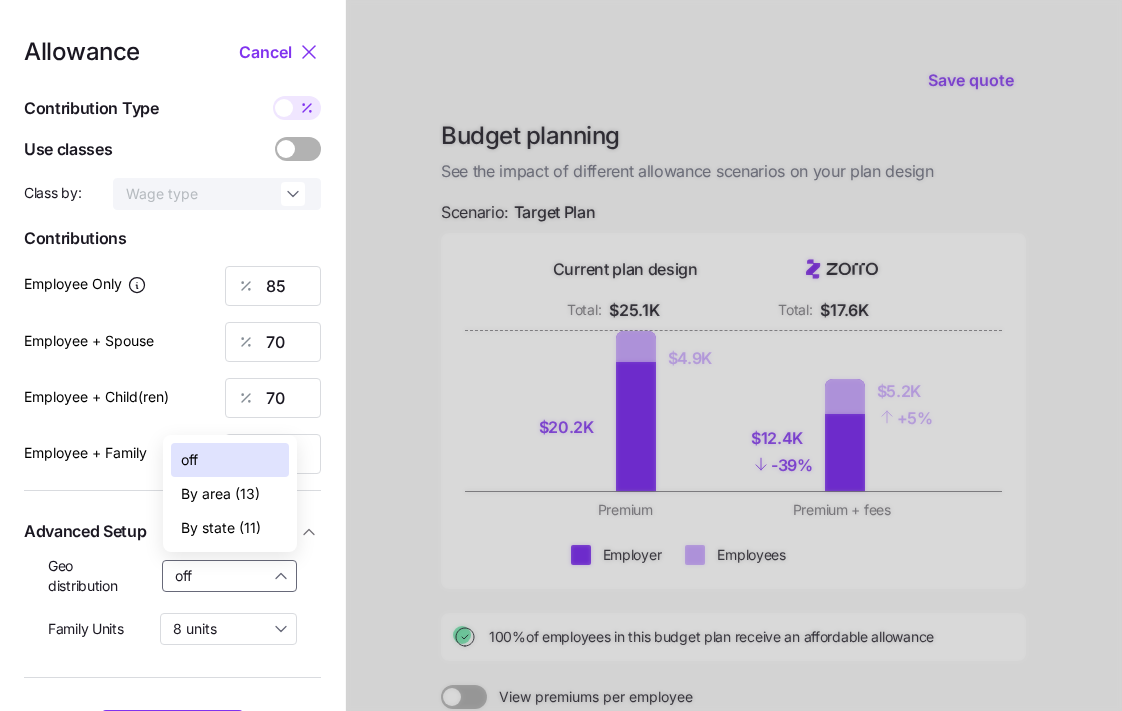 click on "By state (11)" at bounding box center (221, 528) 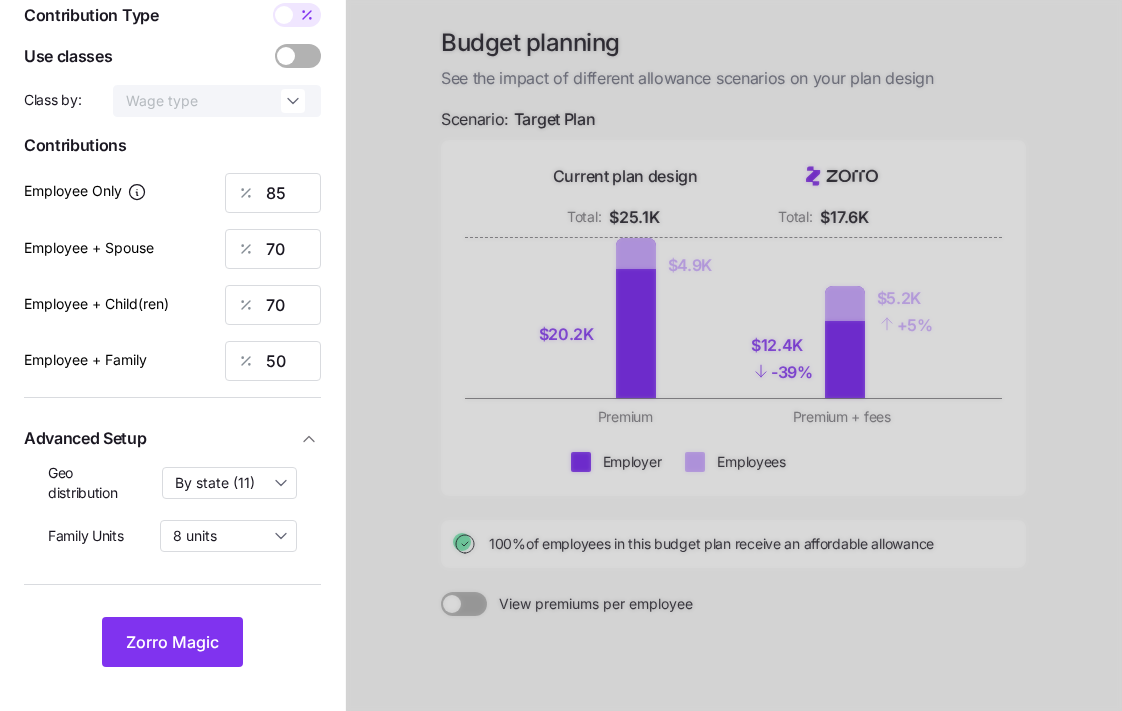 scroll, scrollTop: 159, scrollLeft: 0, axis: vertical 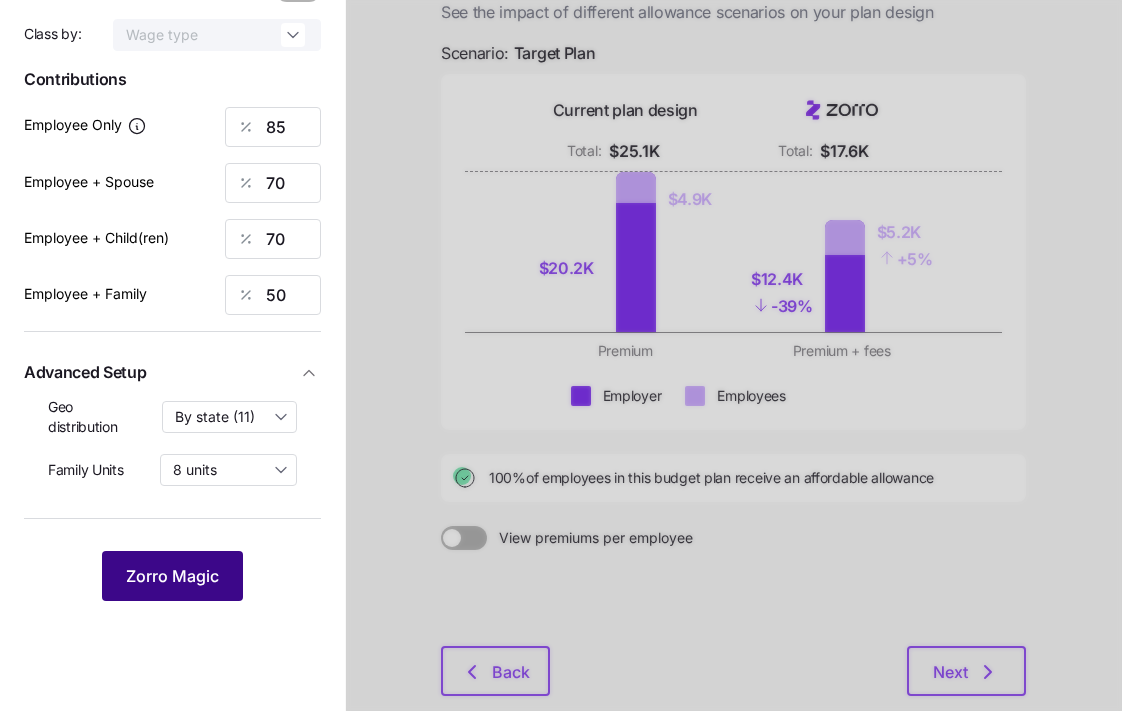 click on "Zorro Magic" at bounding box center [172, 576] 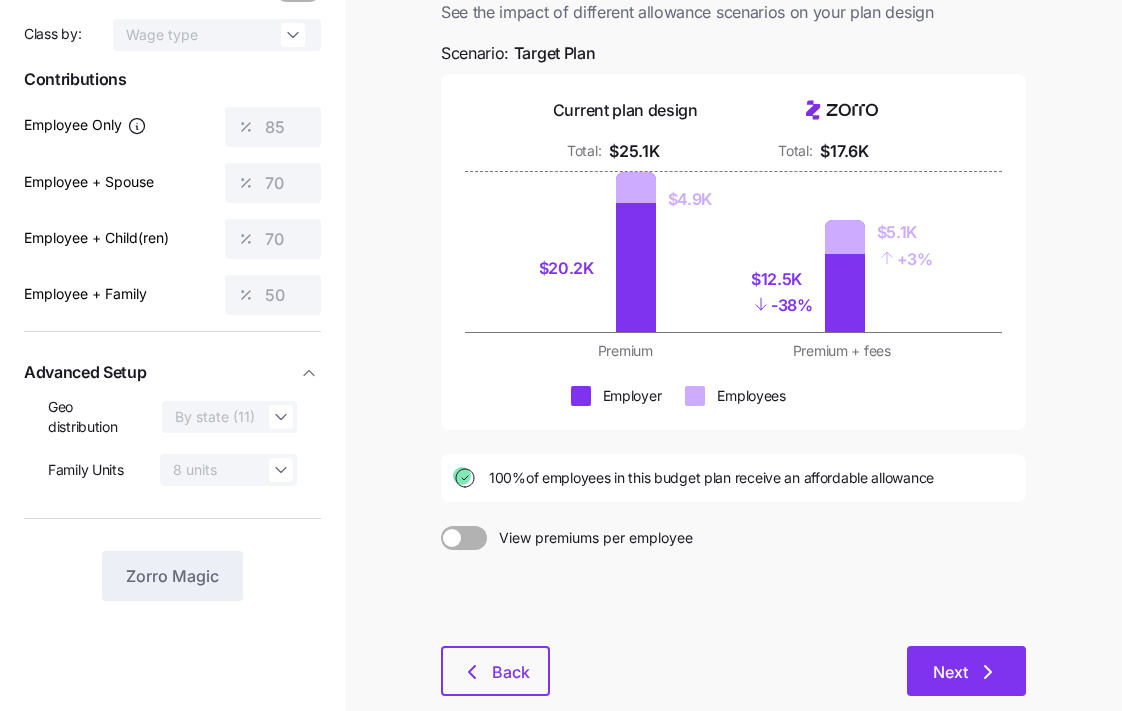 click on "Next" at bounding box center [950, 672] 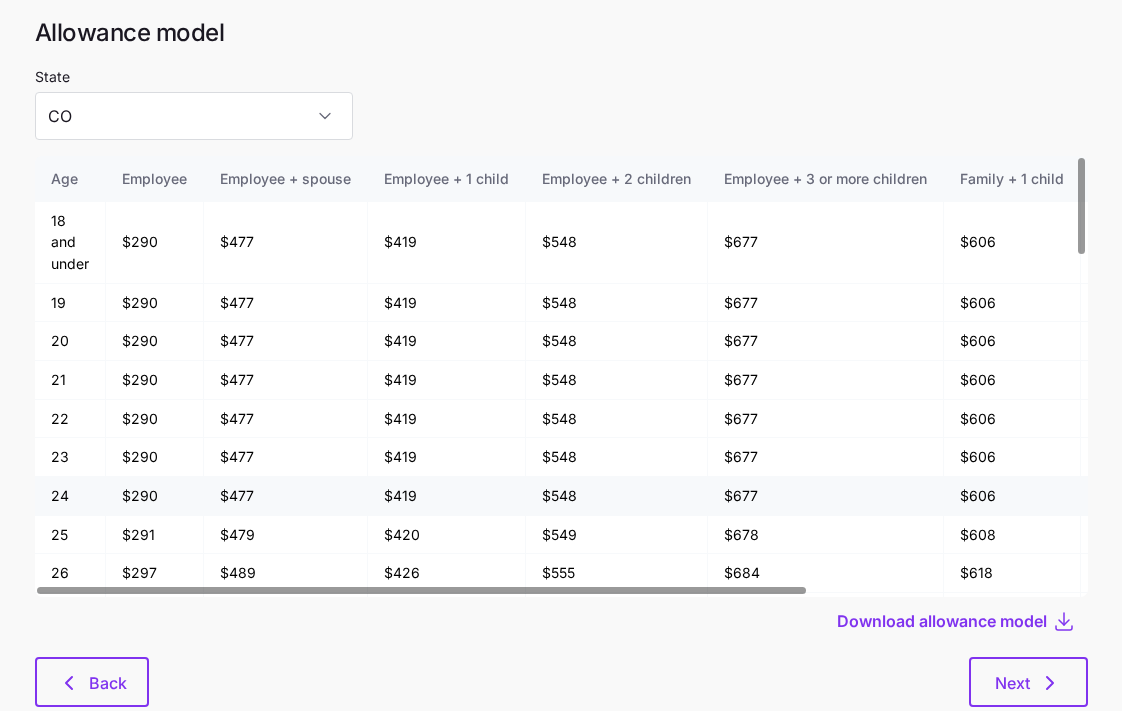 scroll, scrollTop: 107, scrollLeft: 0, axis: vertical 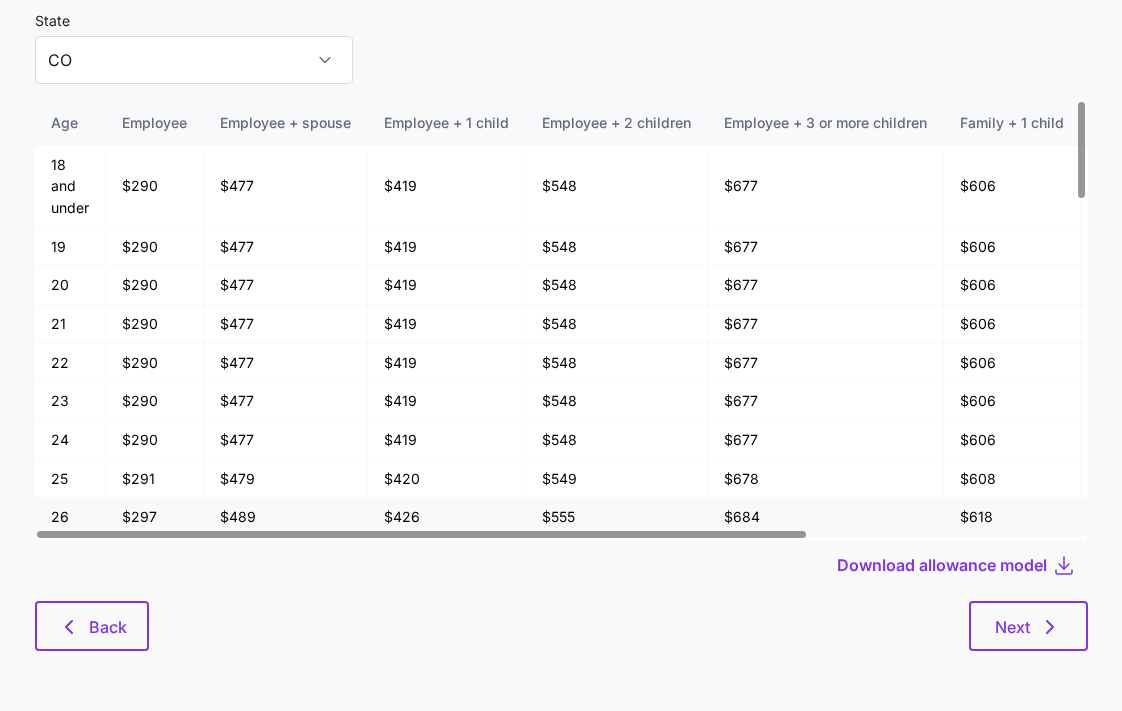 drag, startPoint x: 1026, startPoint y: 635, endPoint x: 994, endPoint y: 500, distance: 138.74077 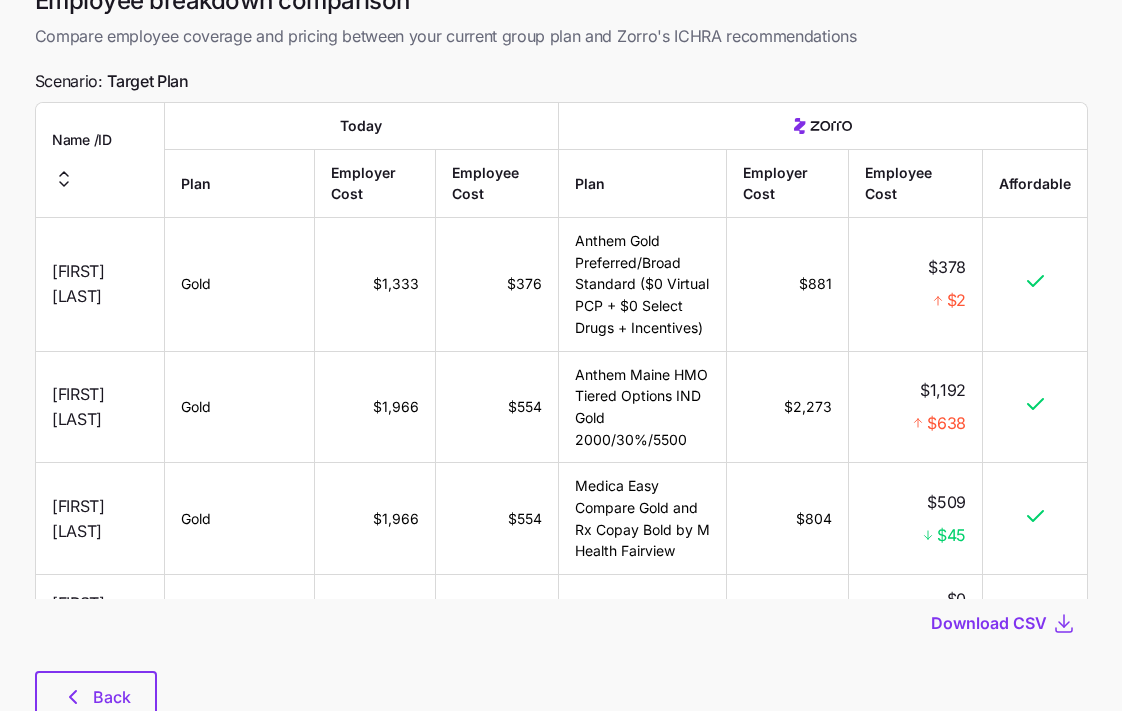 scroll, scrollTop: 0, scrollLeft: 0, axis: both 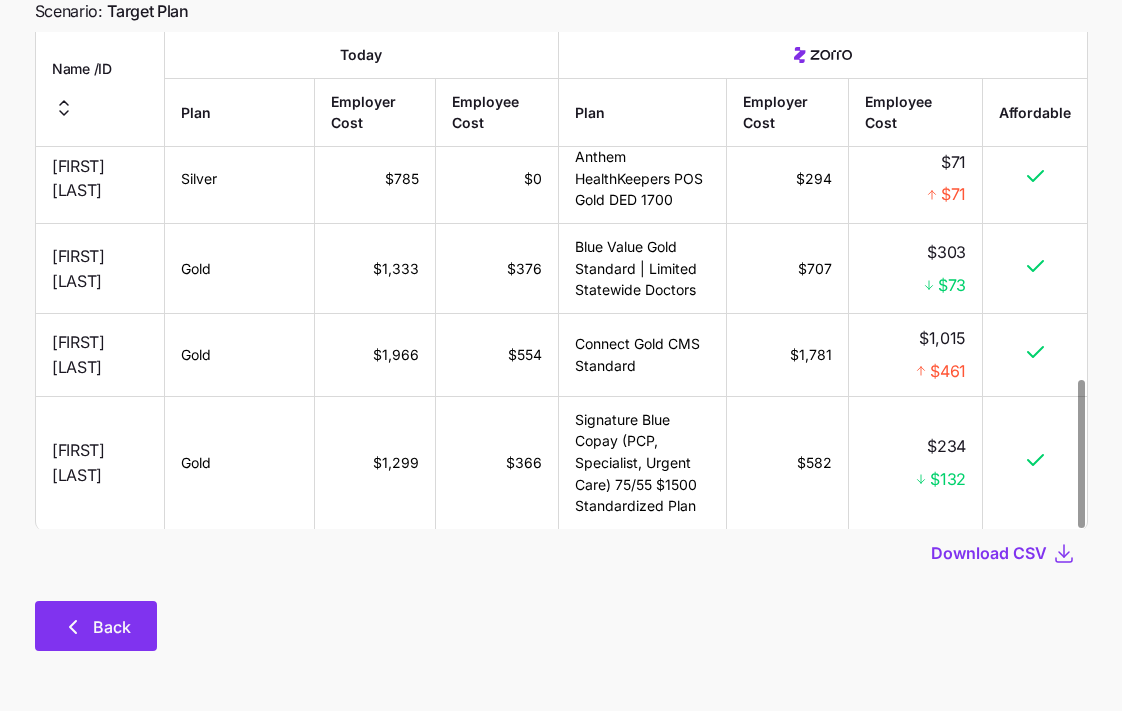 click on "Back" at bounding box center (112, 627) 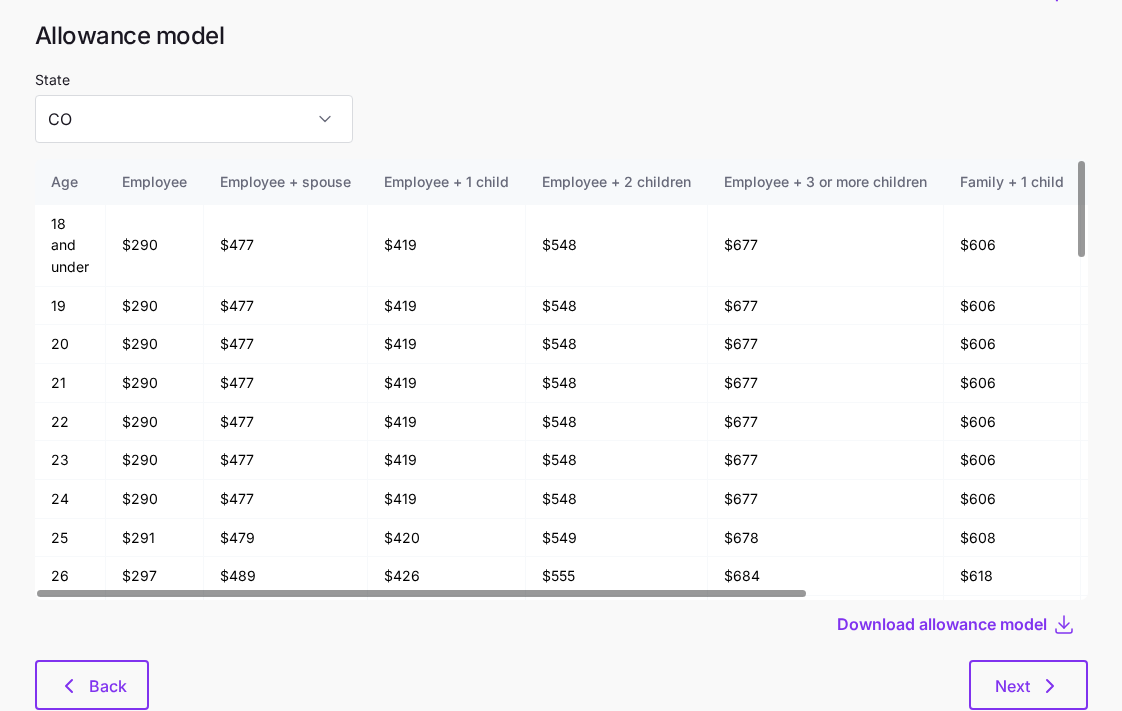 scroll, scrollTop: 107, scrollLeft: 0, axis: vertical 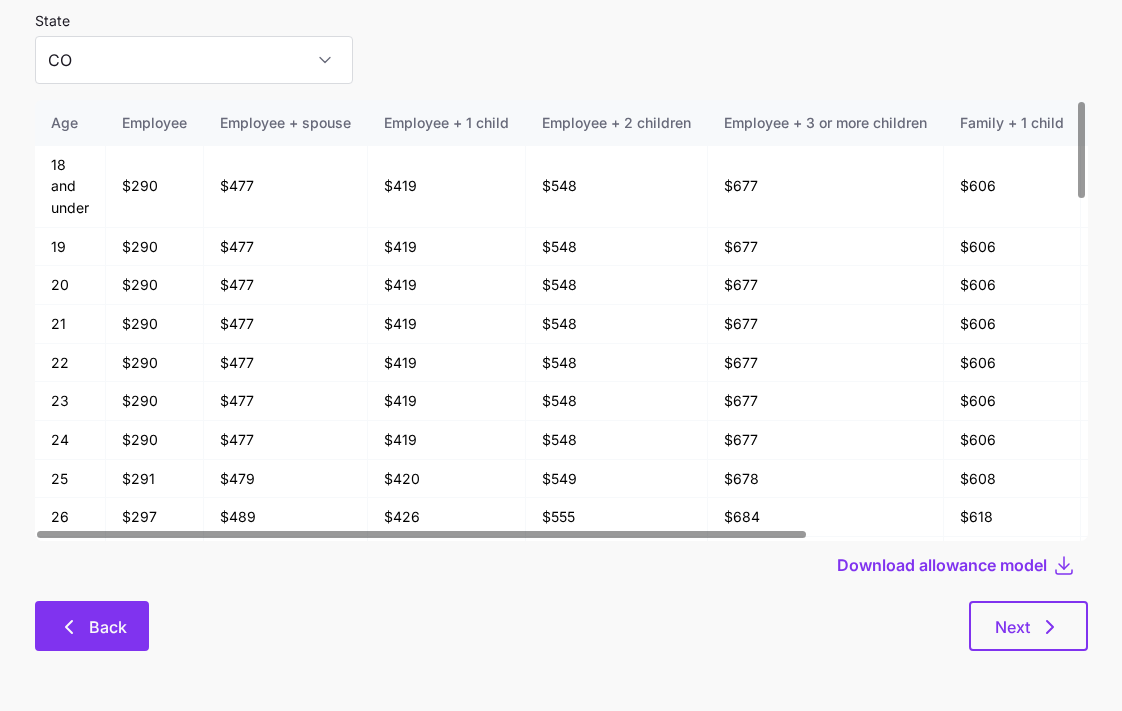 click on "Back" at bounding box center (92, 626) 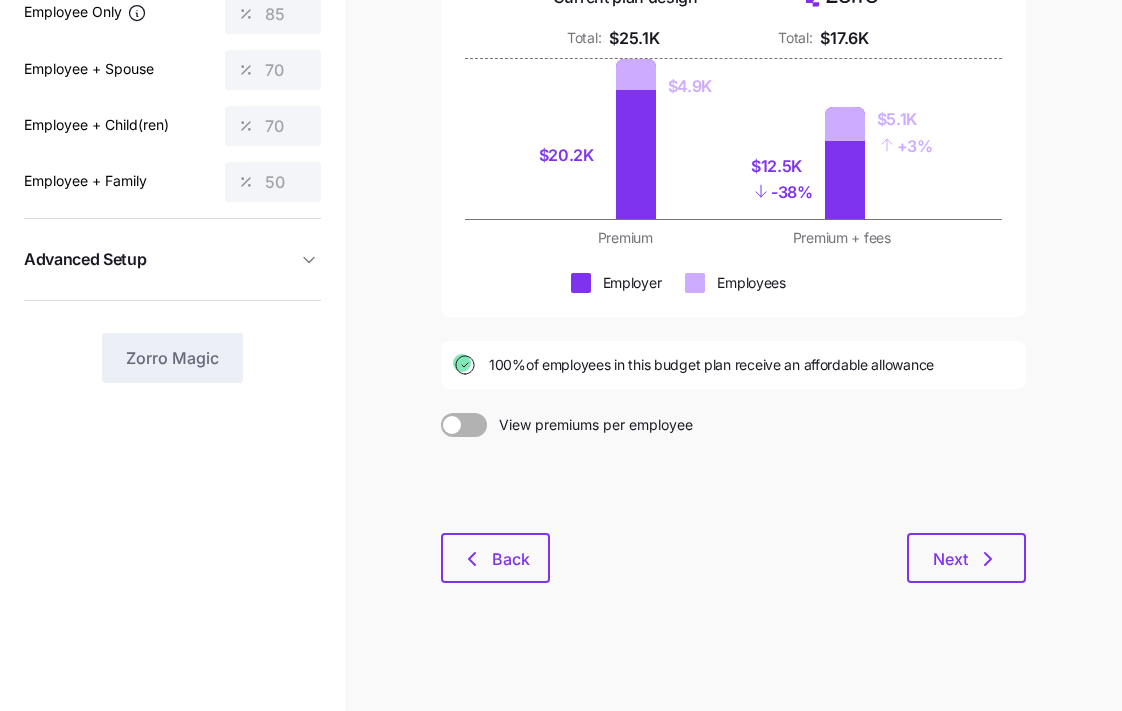 scroll, scrollTop: 0, scrollLeft: 0, axis: both 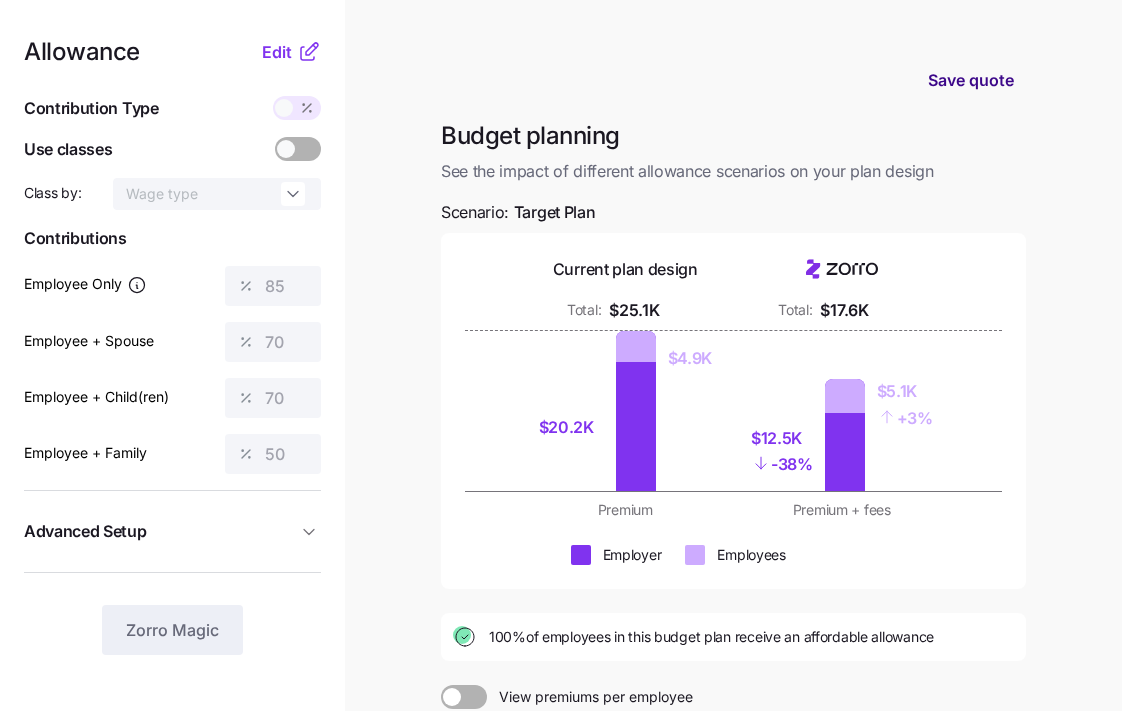 click on "Save quote" at bounding box center [971, 80] 